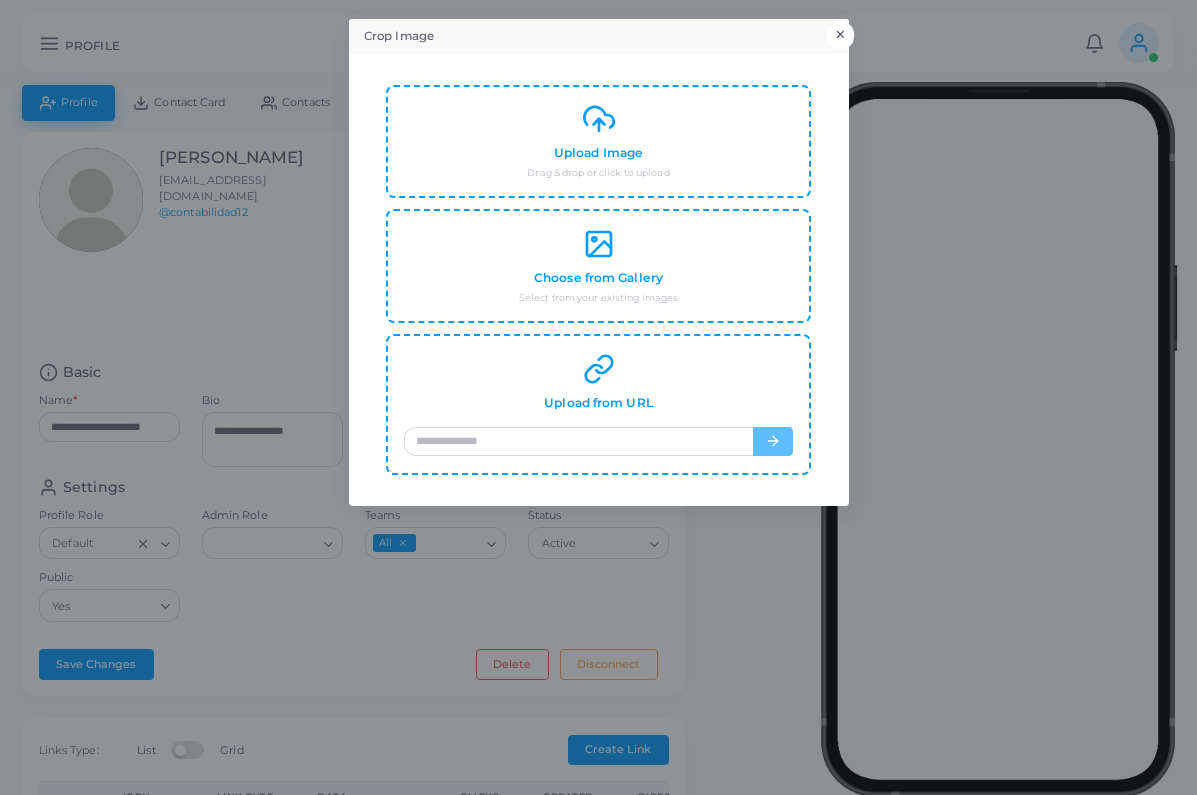 scroll, scrollTop: 0, scrollLeft: 0, axis: both 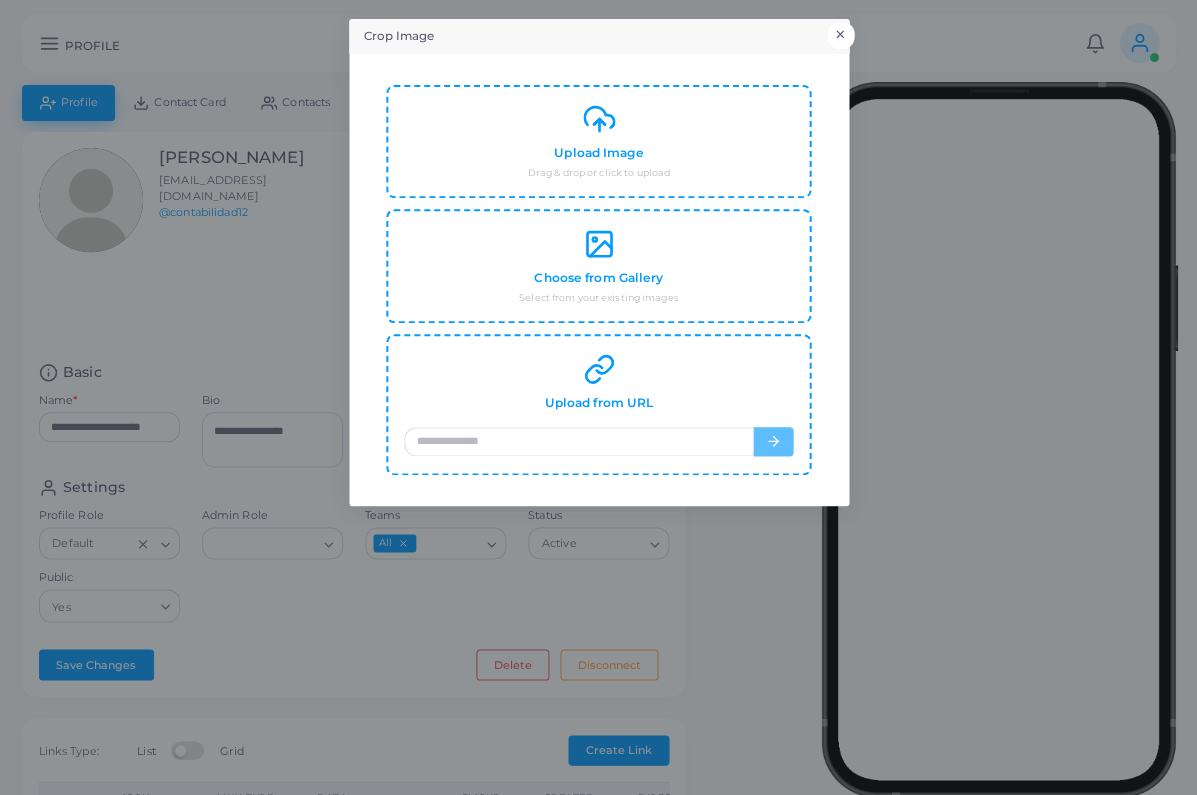 click on "×" at bounding box center (840, 35) 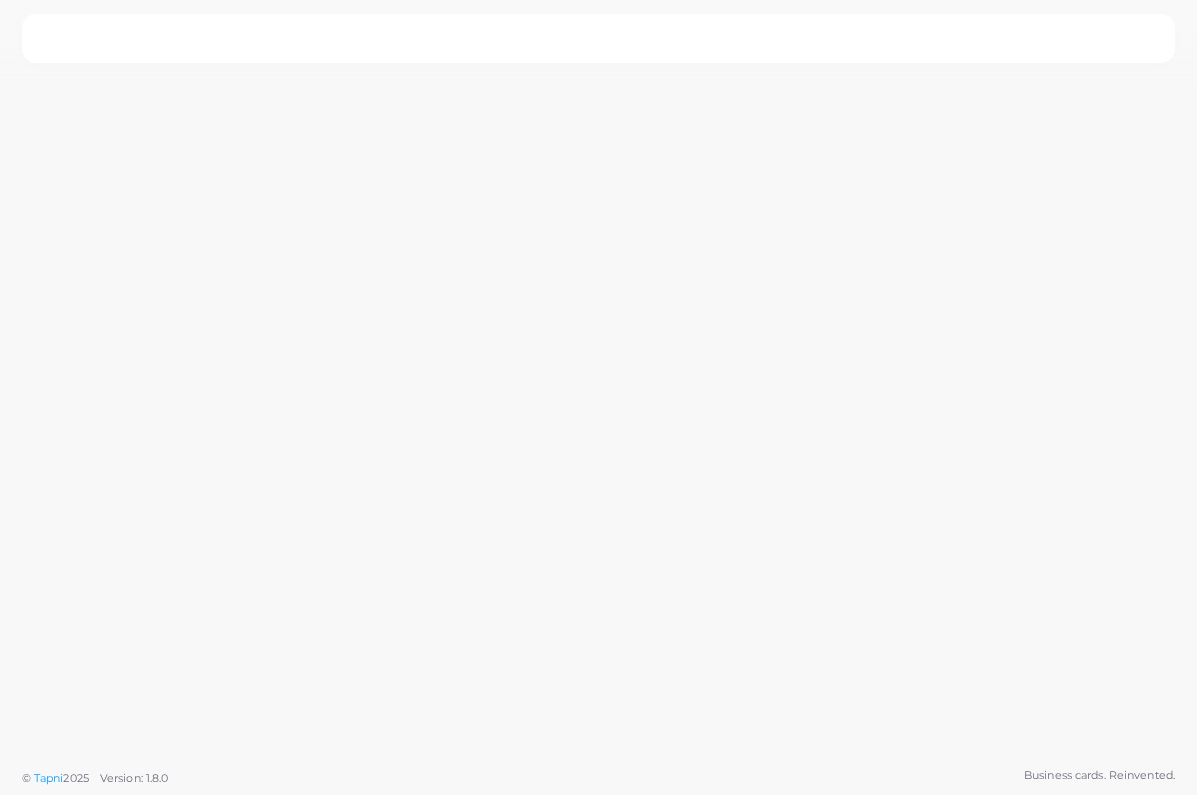 scroll, scrollTop: 0, scrollLeft: 0, axis: both 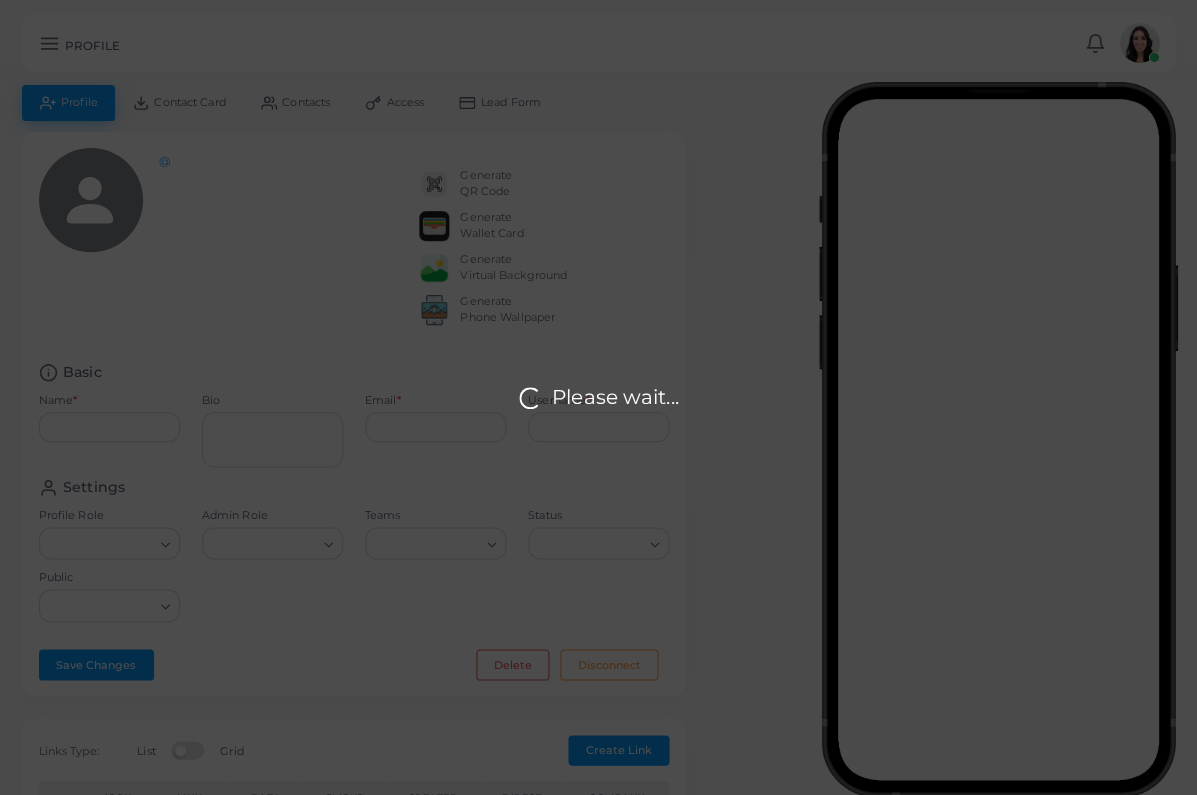 type on "**********" 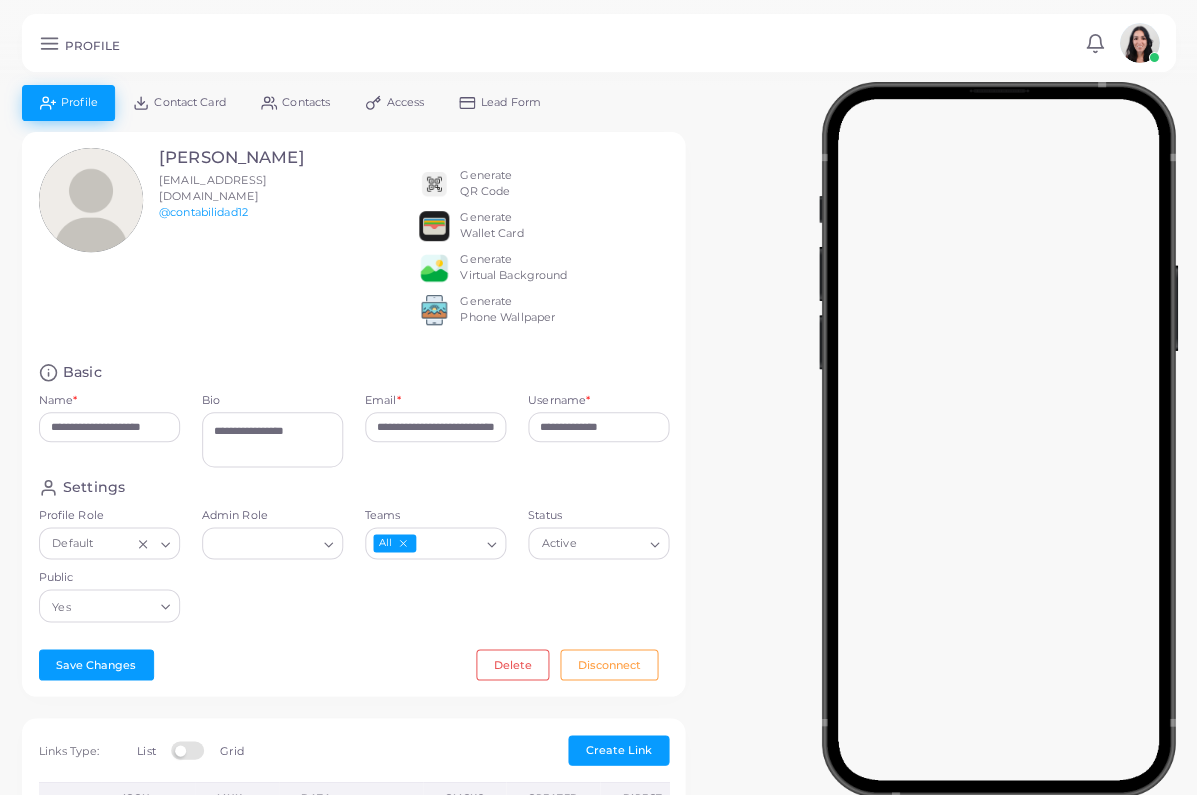 click 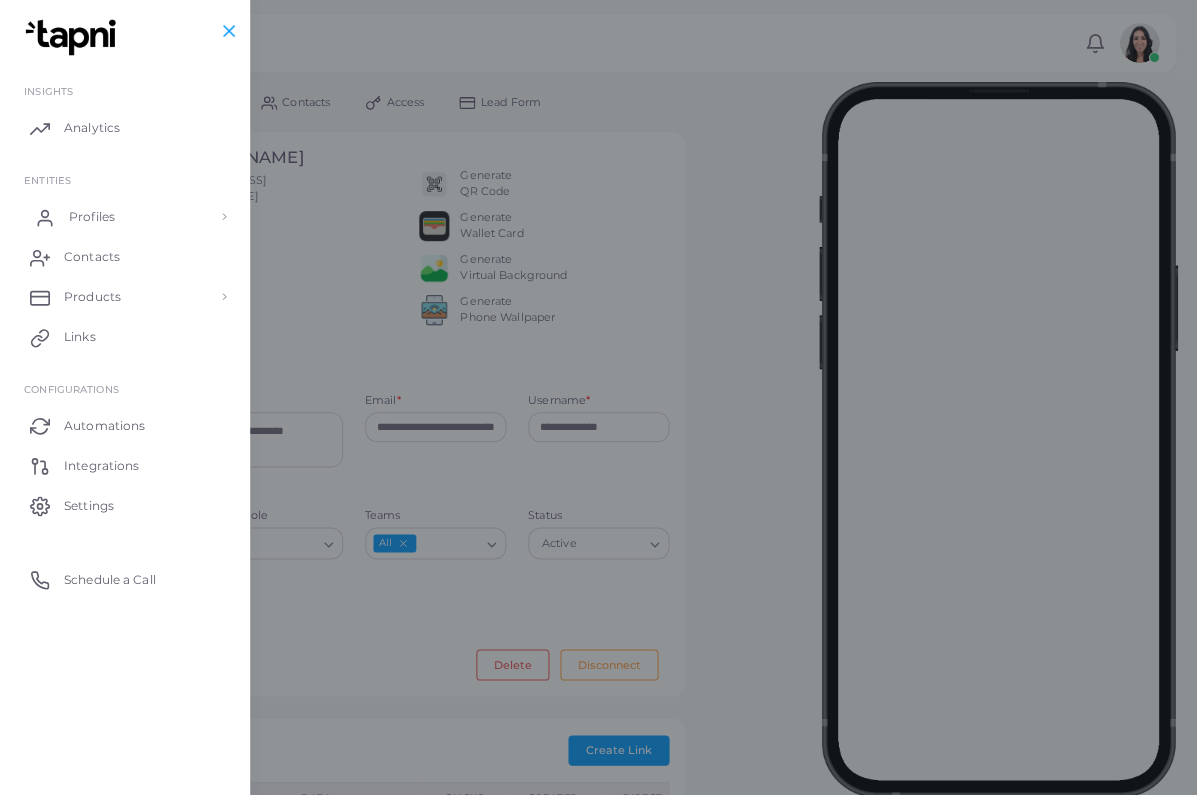 click on "Profiles" at bounding box center [125, 217] 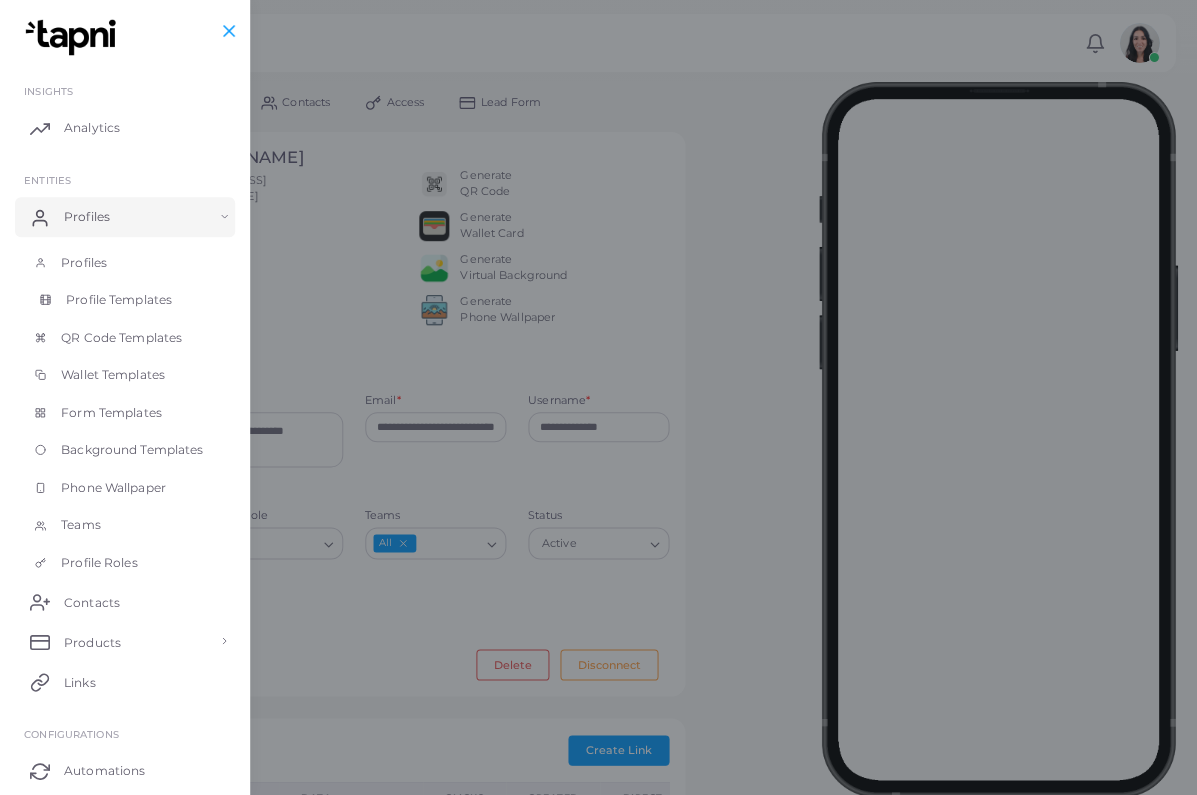 click on "Profile Templates" at bounding box center [119, 300] 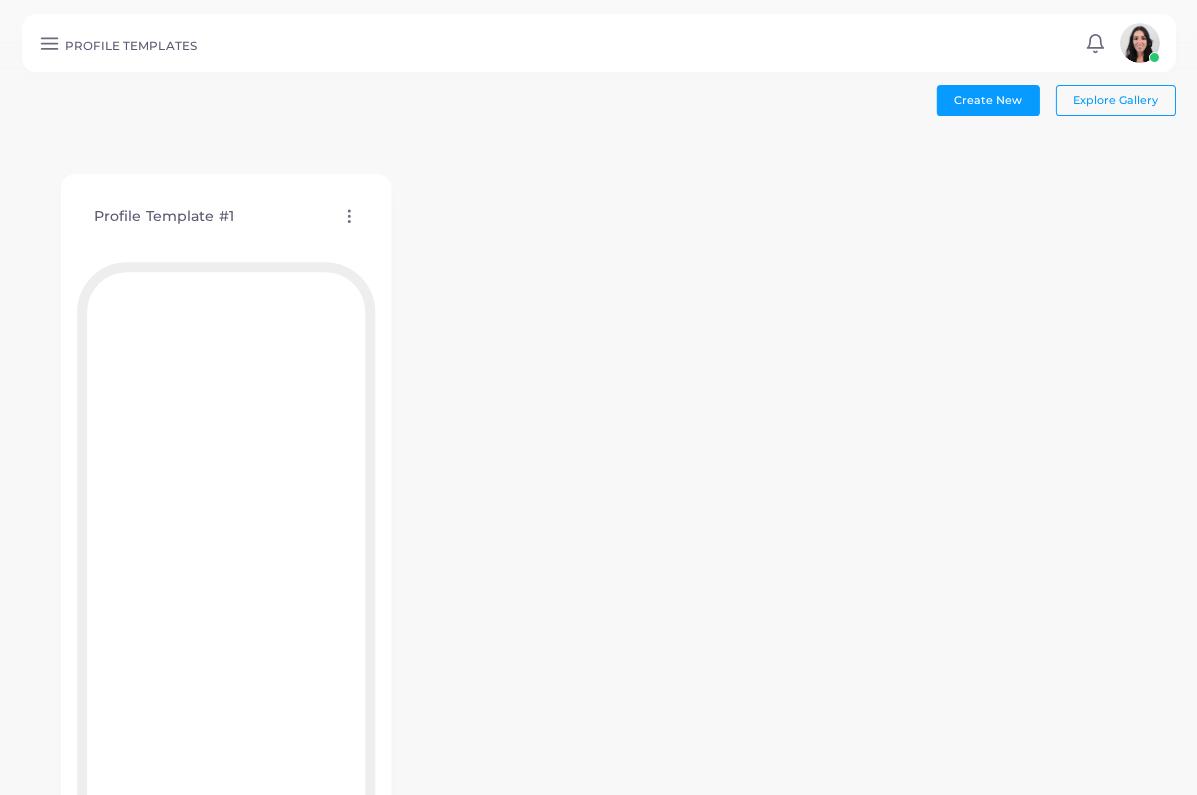click 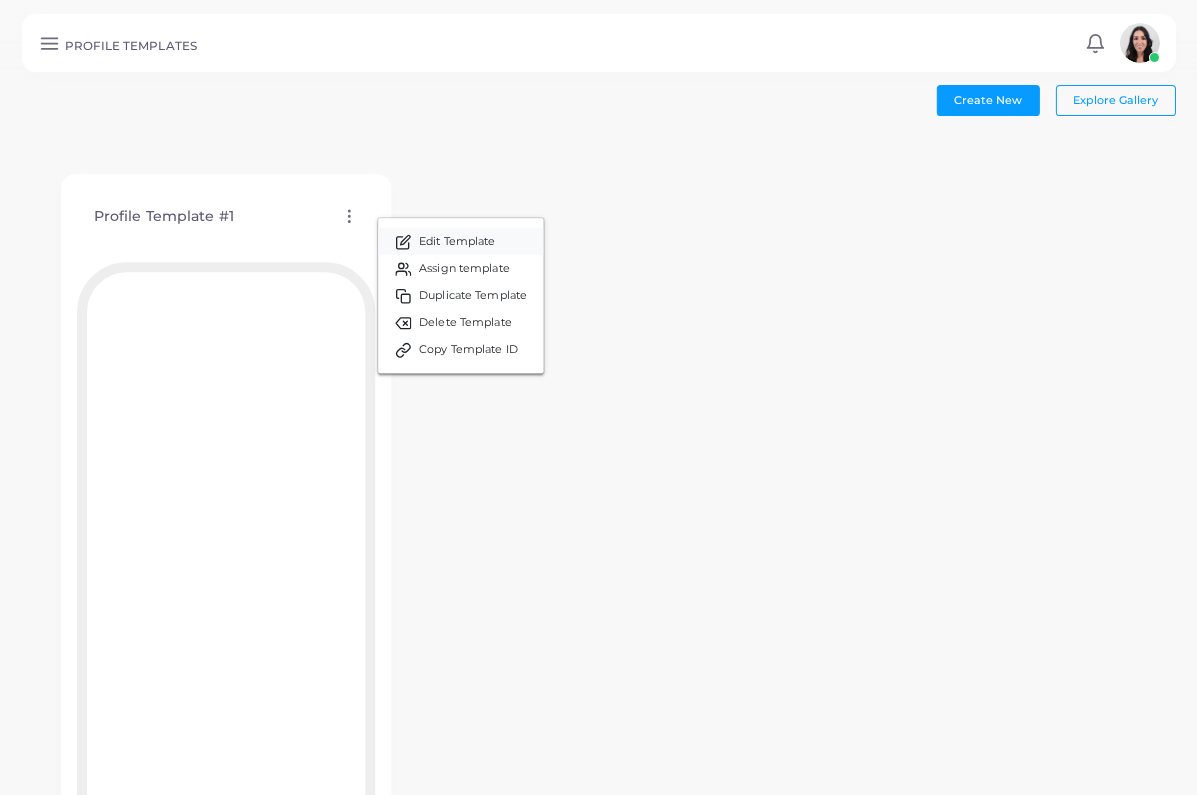 click on "Edit Template" at bounding box center (457, 242) 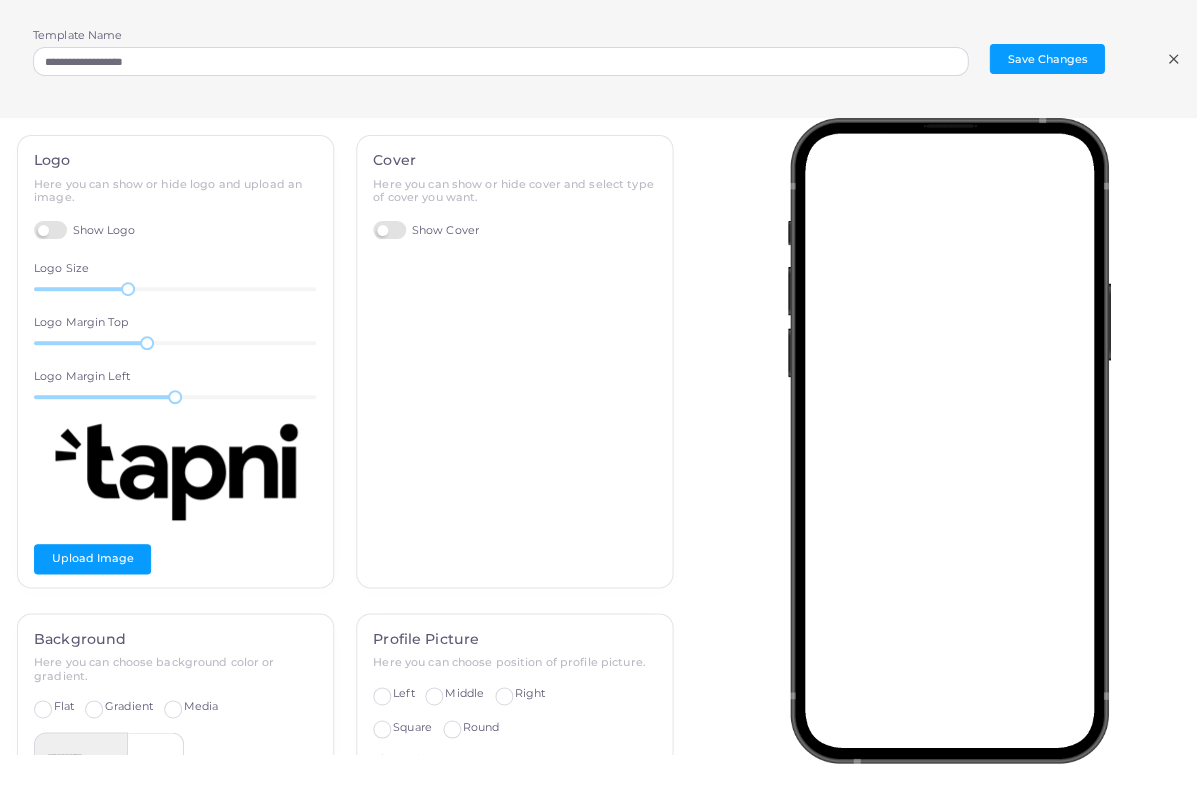 click on "Show Cover" at bounding box center [426, 230] 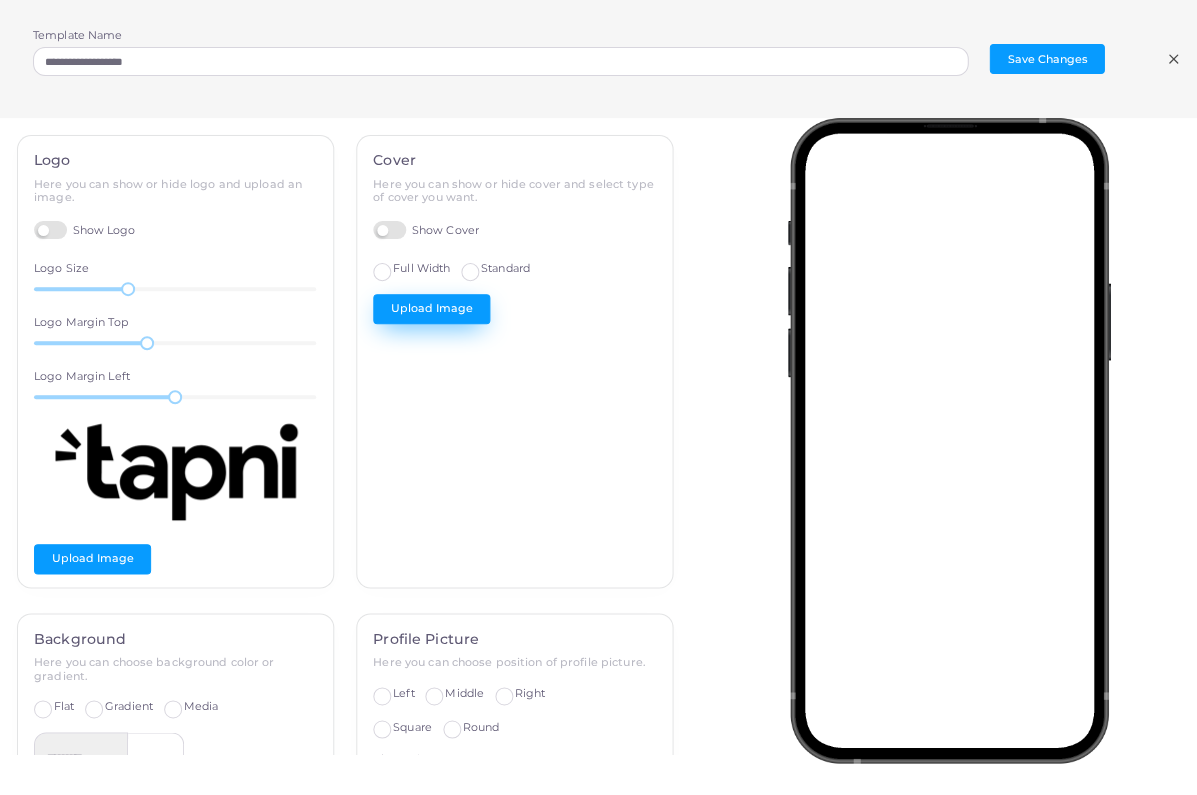 click on "Upload Image" at bounding box center (431, 309) 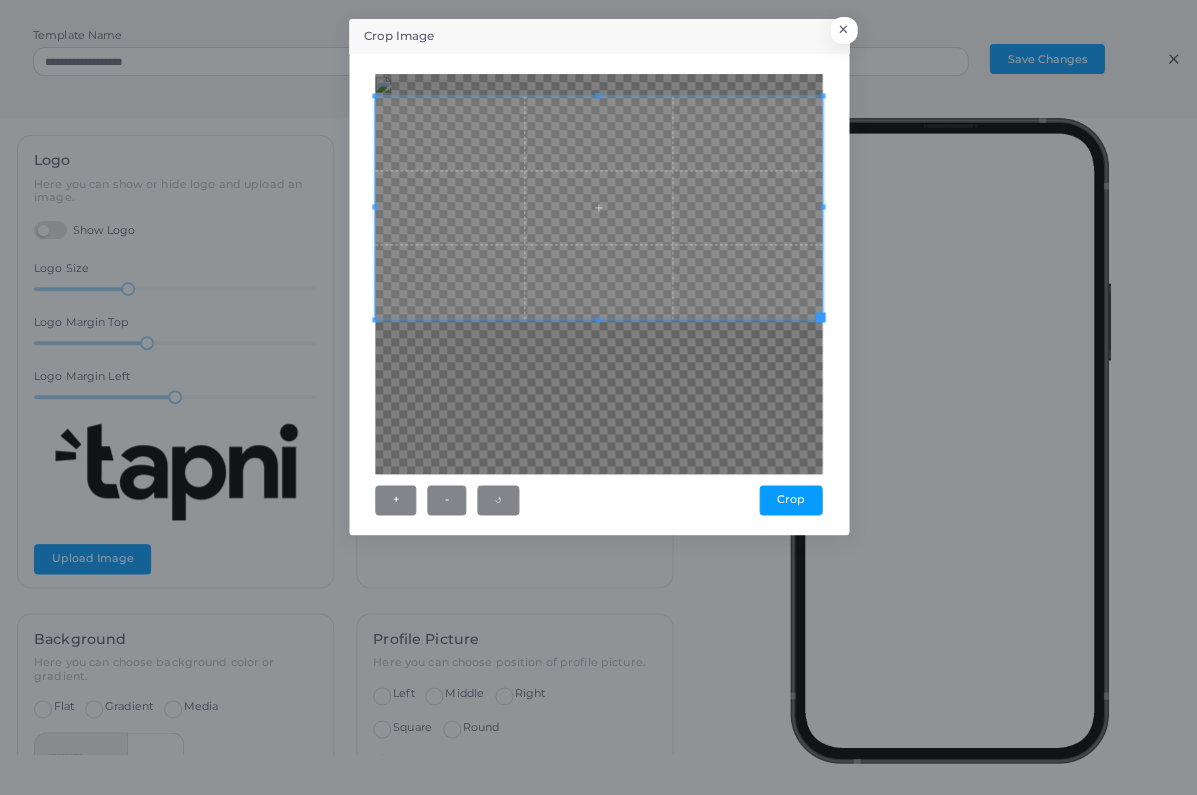 click at bounding box center [598, 208] 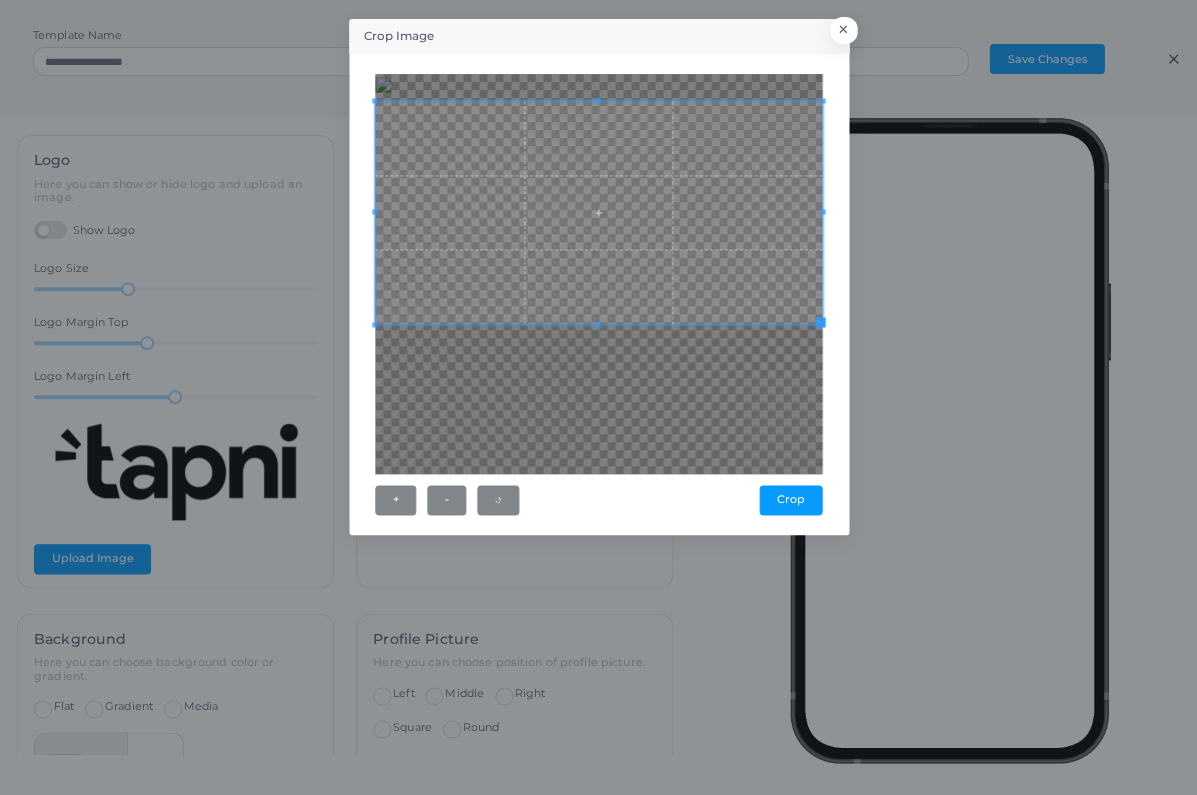 click on "Crop" at bounding box center (790, 500) 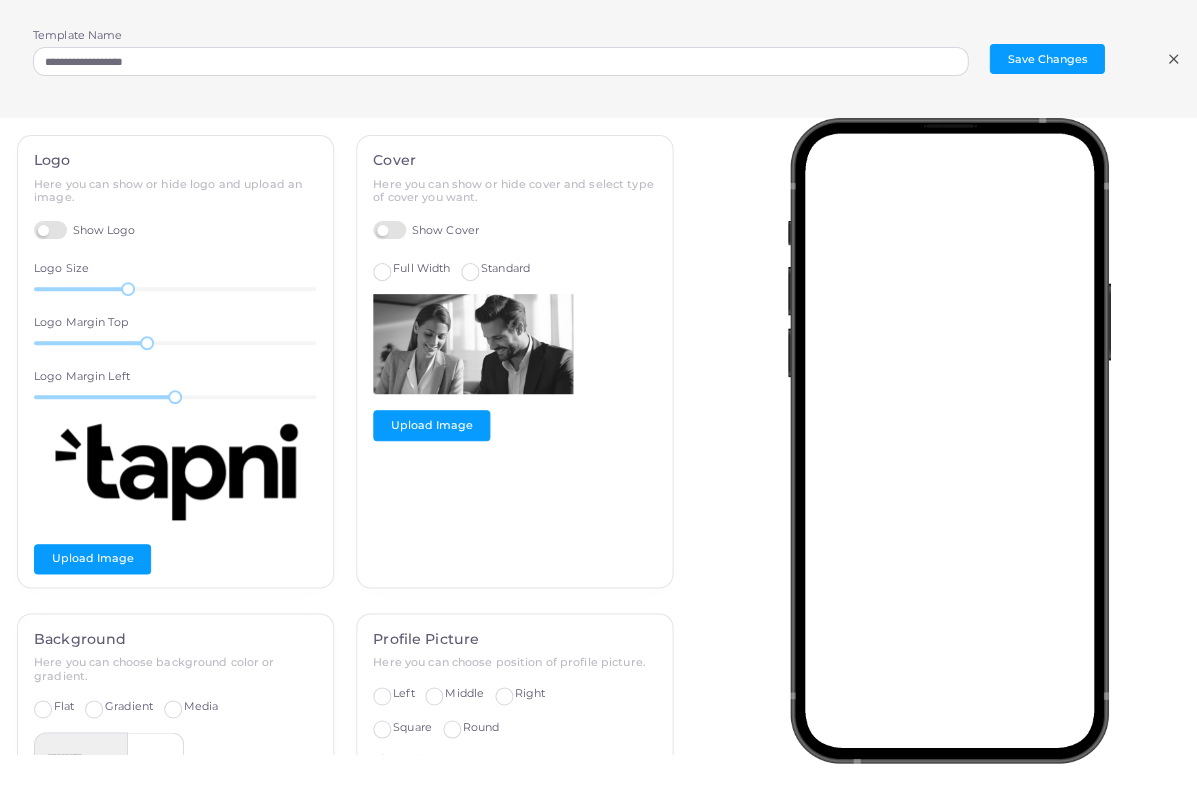 click on "Standard" at bounding box center (505, 269) 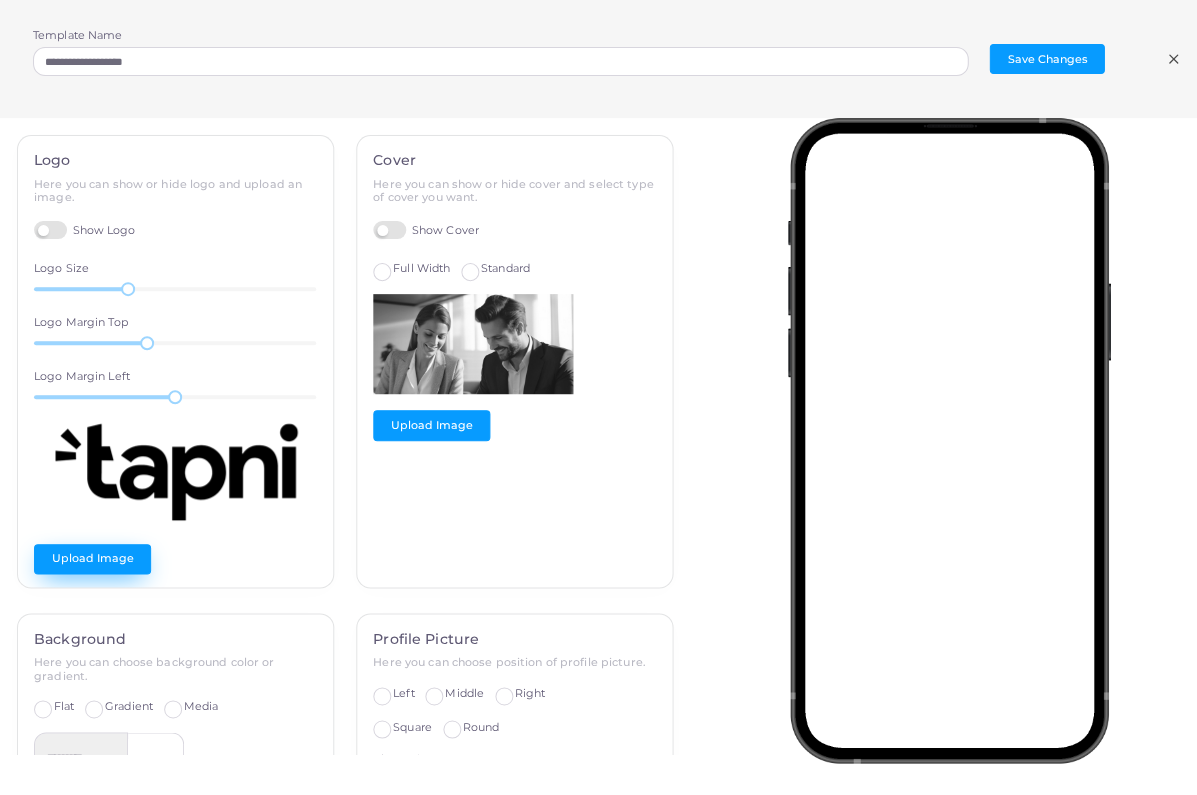 click on "Upload Image" at bounding box center [92, 559] 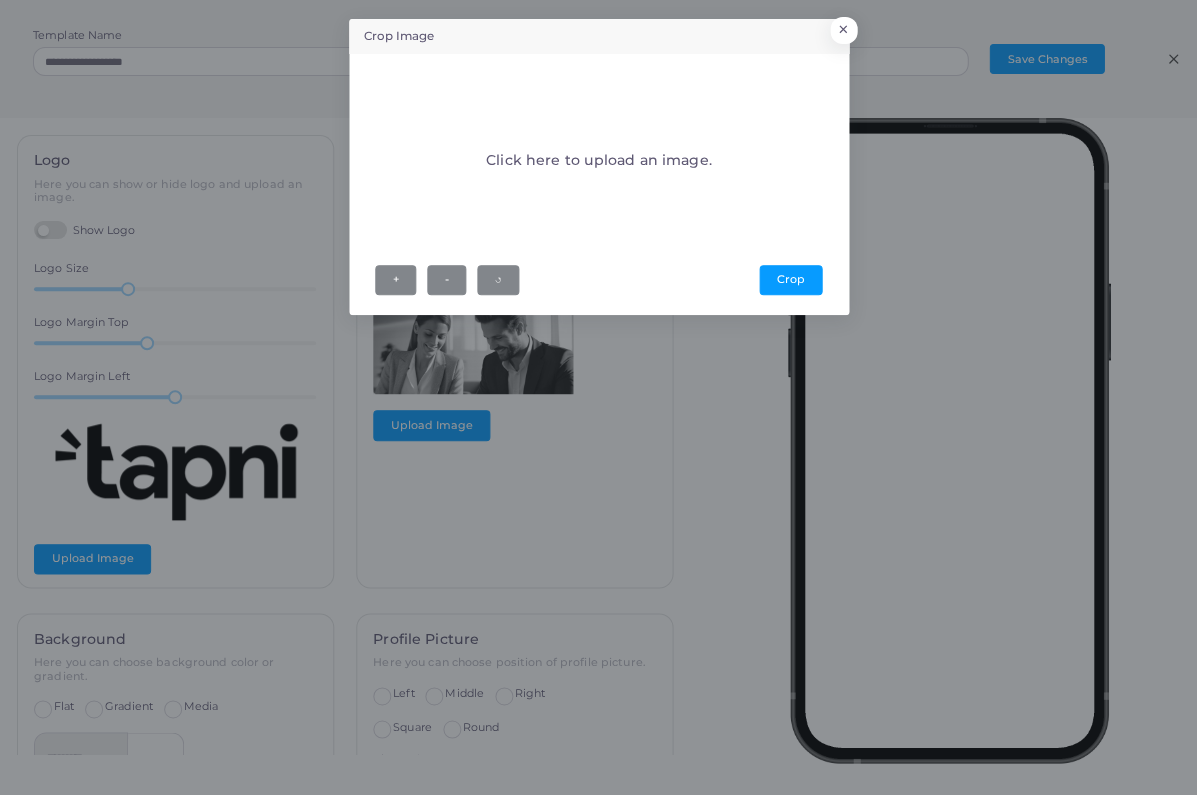 click on "Click here to upload an image." at bounding box center (598, 160) 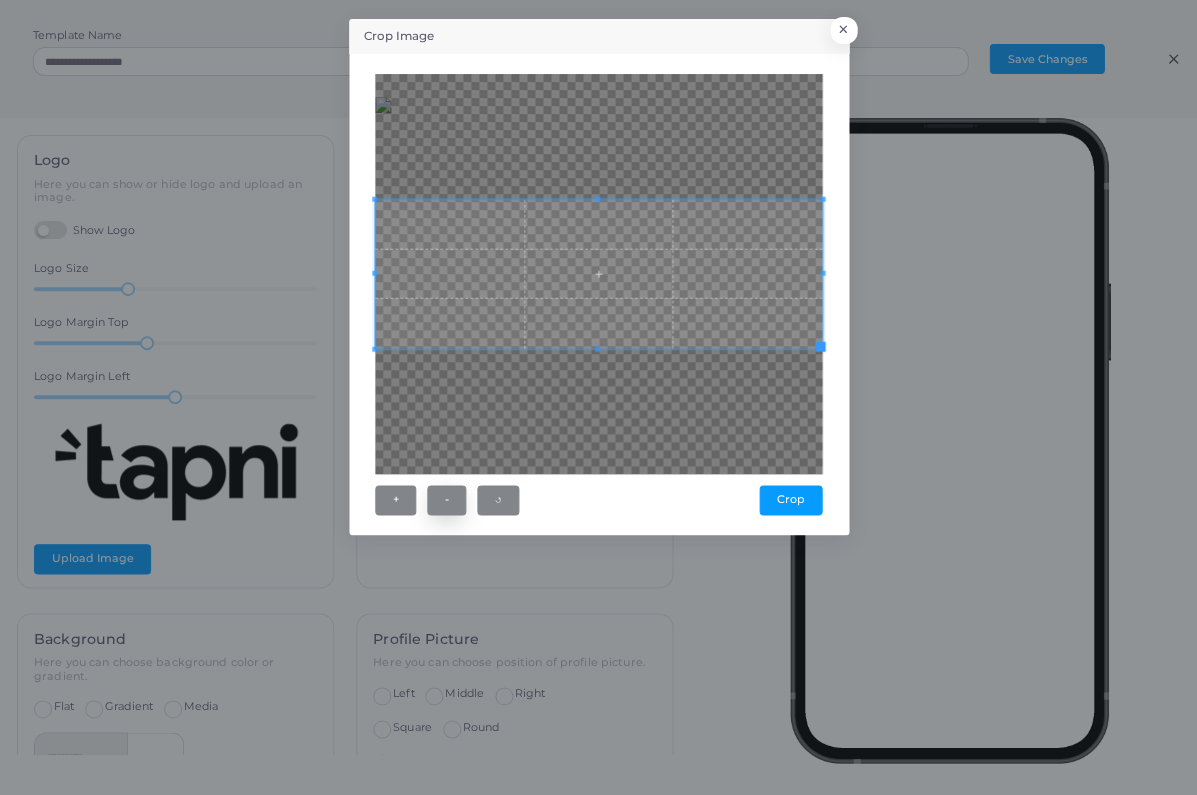 click on "-" at bounding box center (446, 500) 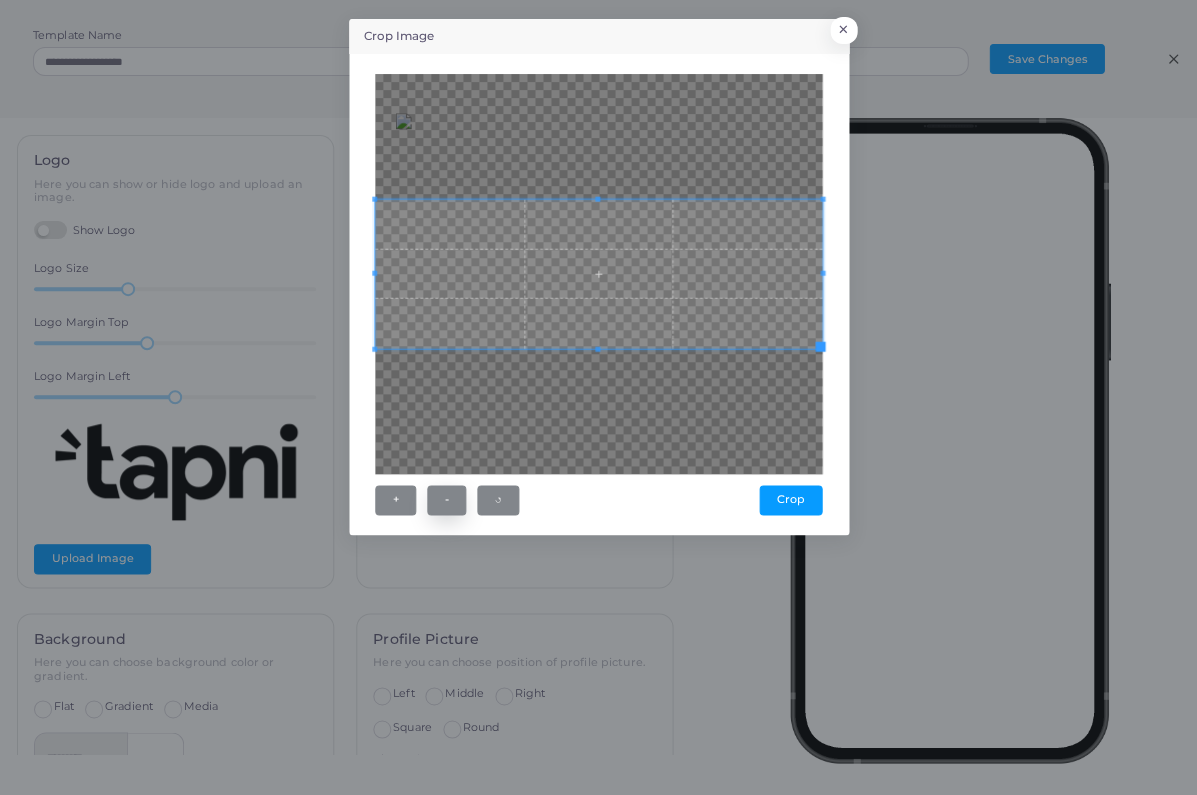click on "-" at bounding box center (446, 500) 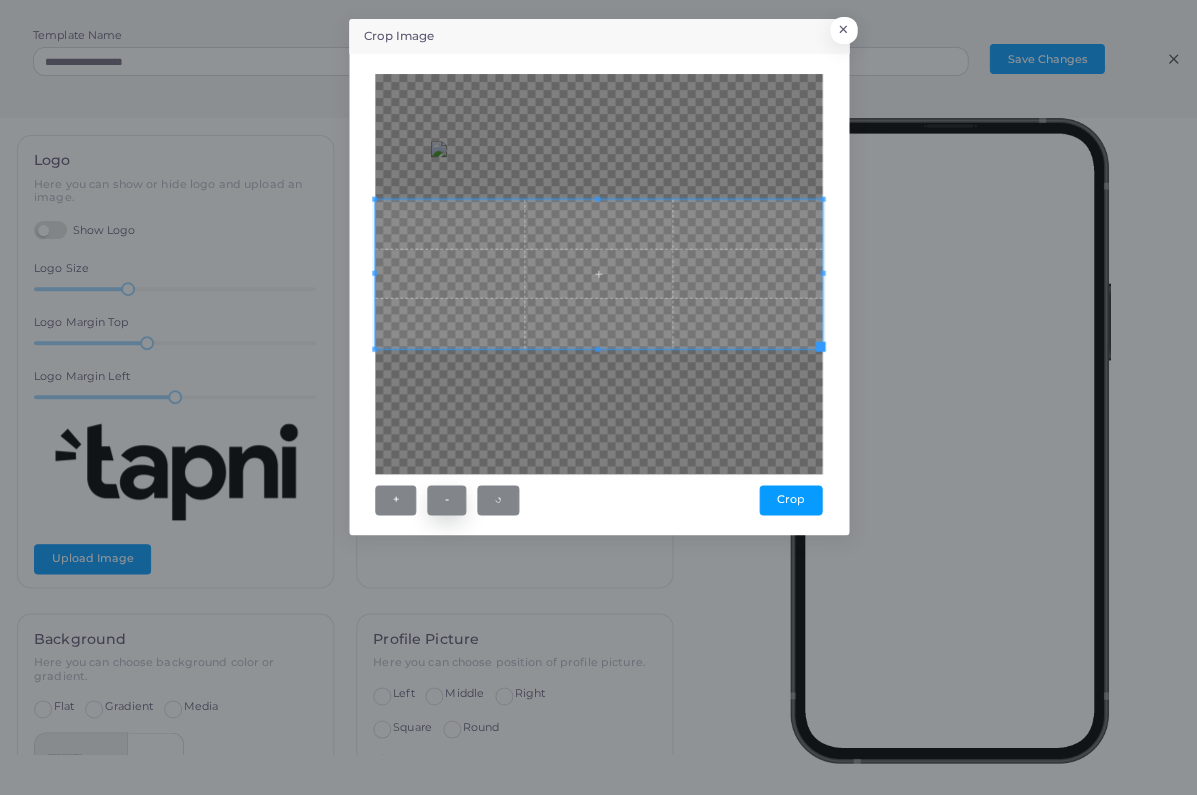 click on "-" at bounding box center [446, 500] 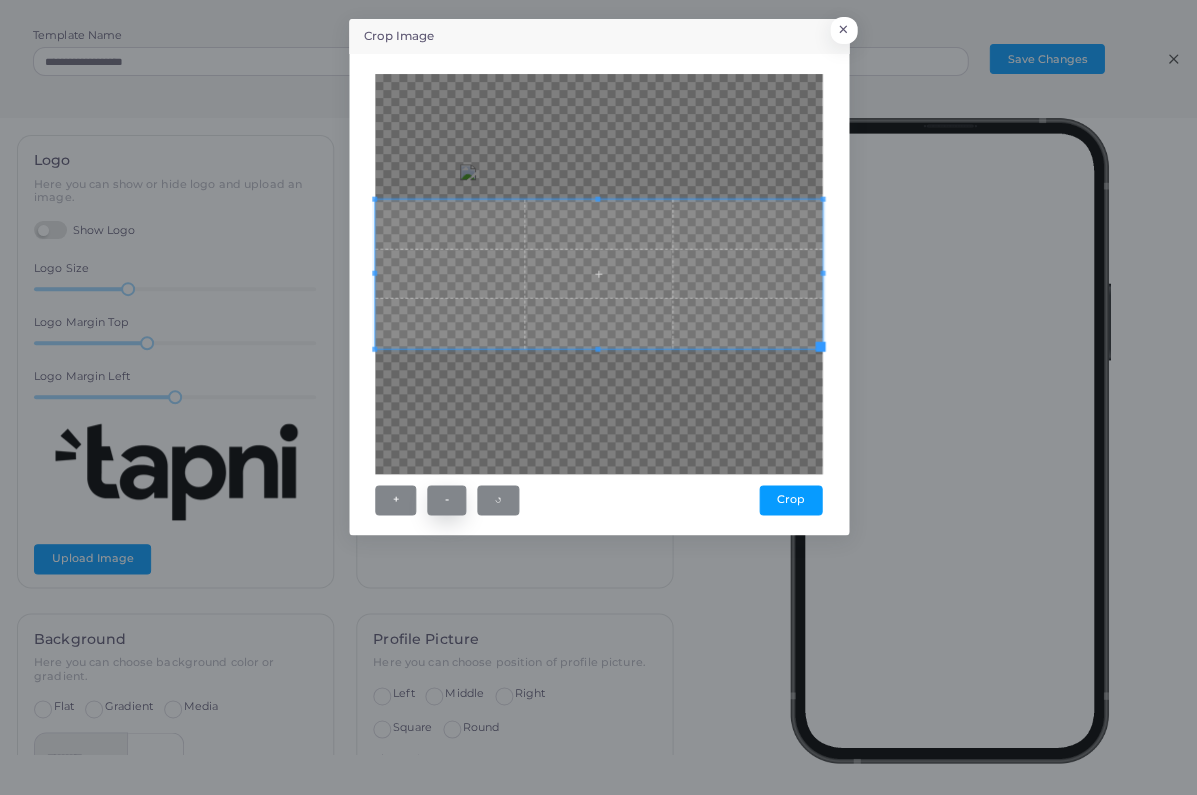 click on "-" at bounding box center (446, 500) 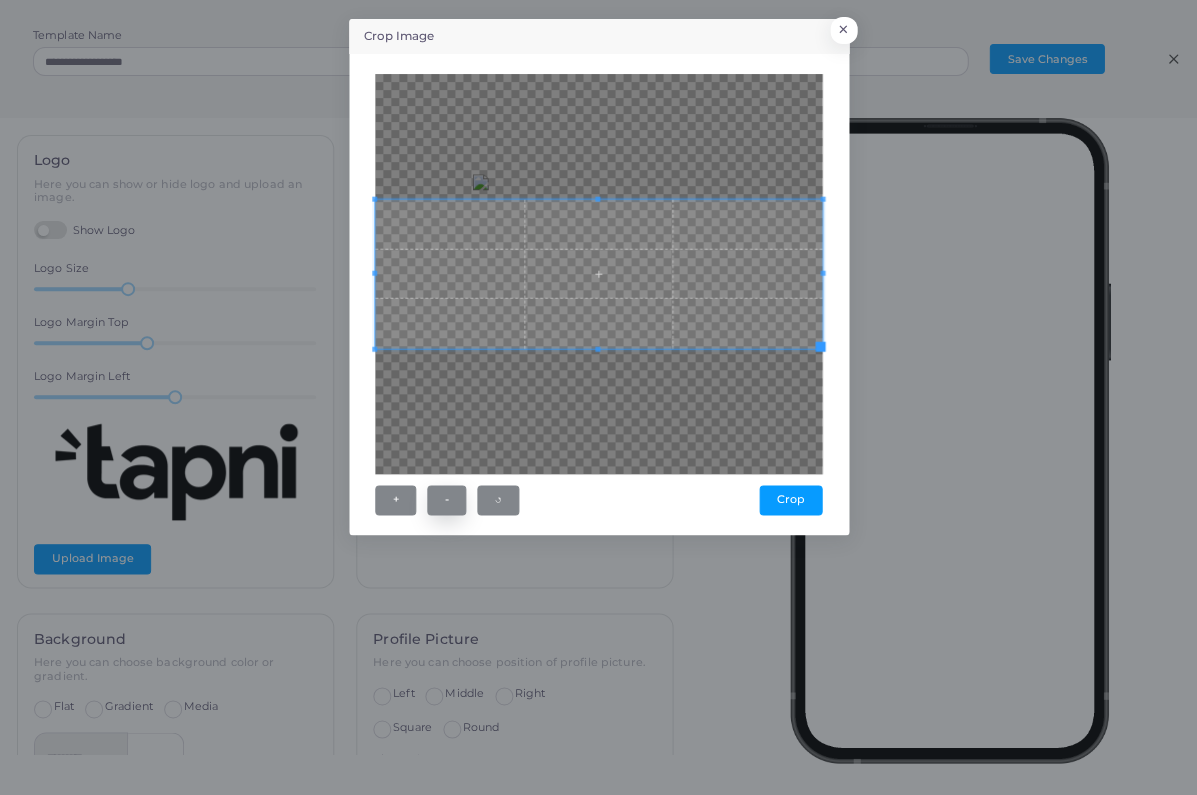 click on "-" at bounding box center [446, 500] 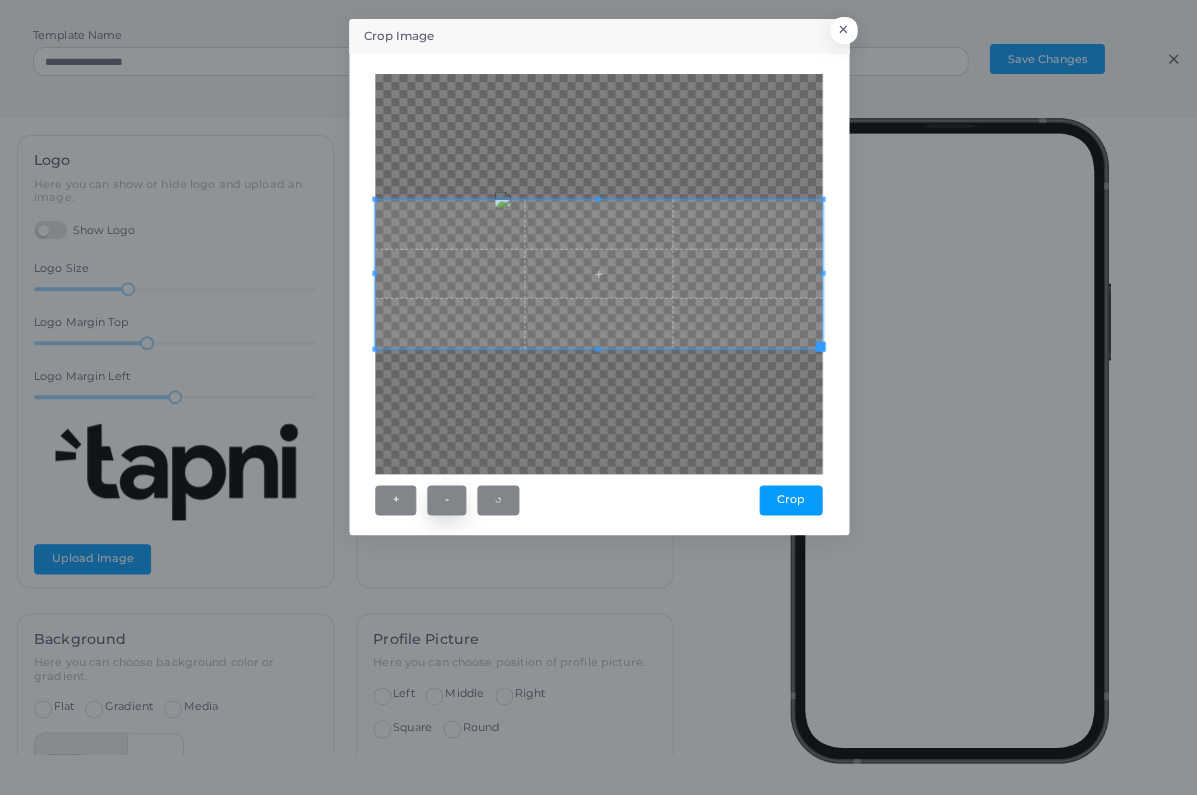 click on "-" at bounding box center (446, 500) 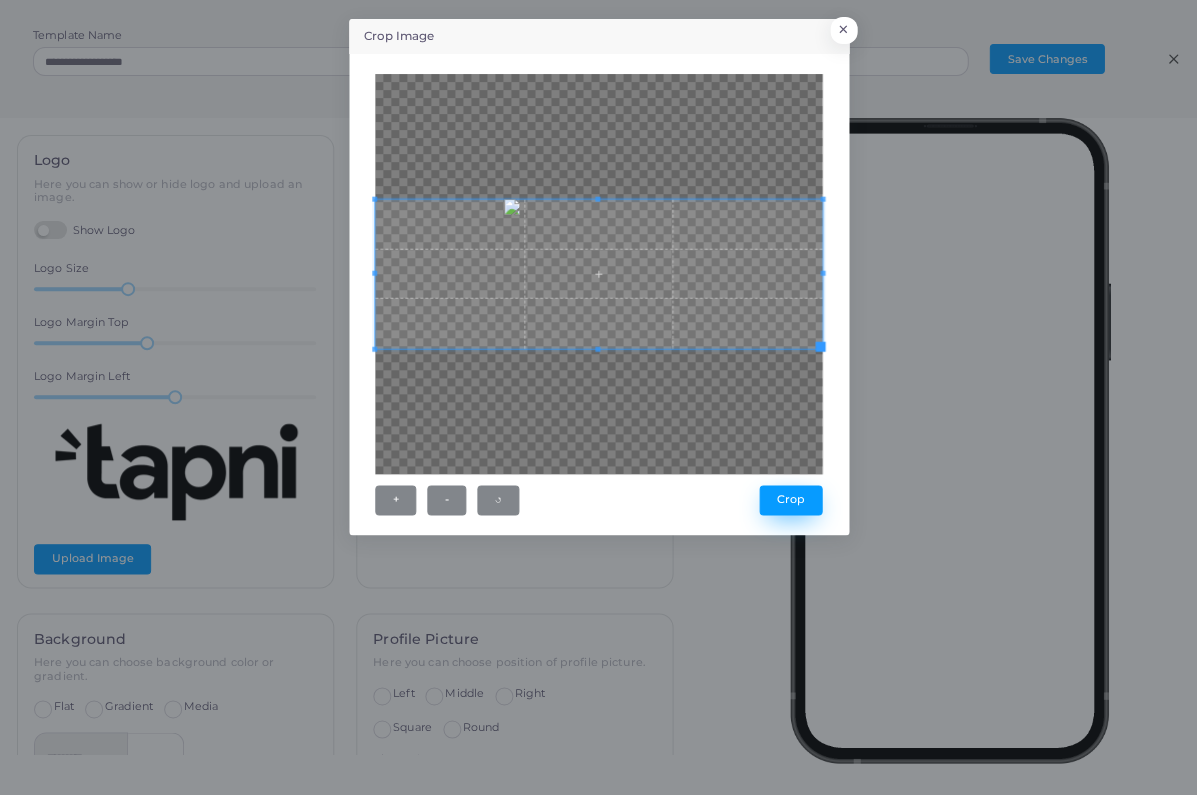 click on "Crop" at bounding box center (790, 500) 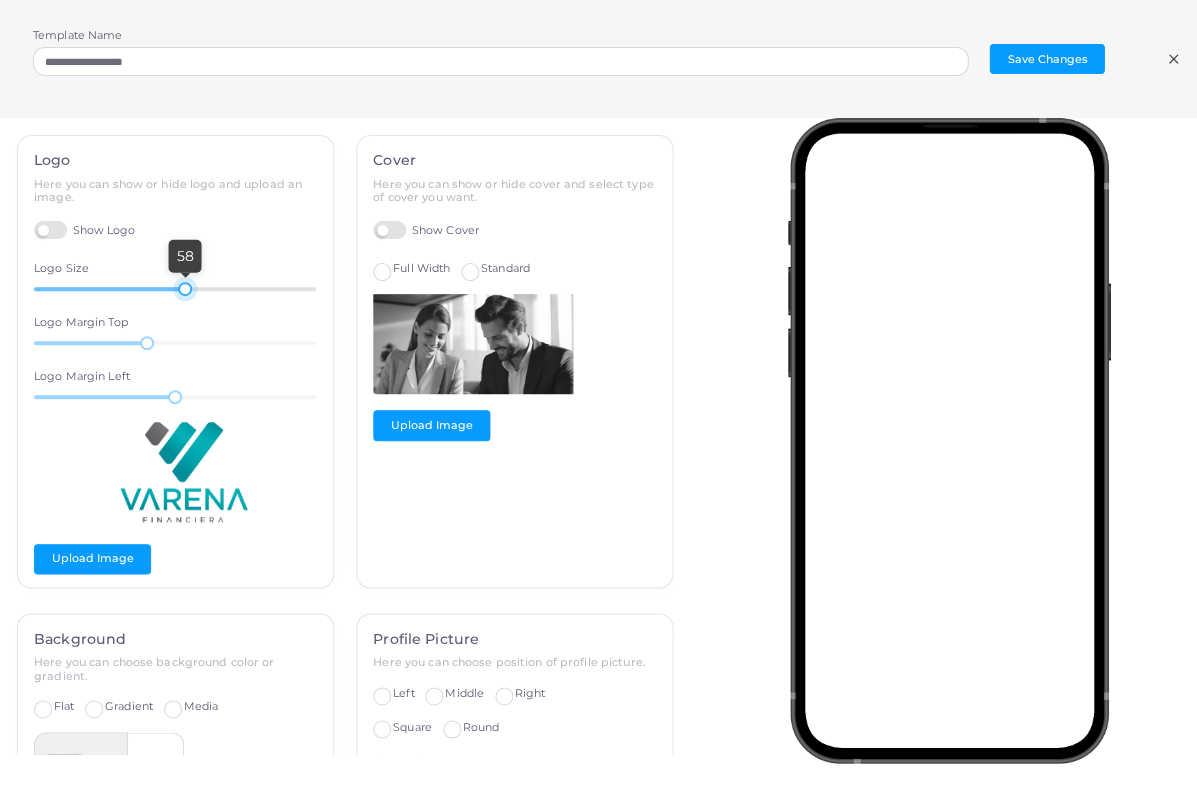drag, startPoint x: 128, startPoint y: 287, endPoint x: 184, endPoint y: 294, distance: 56.435802 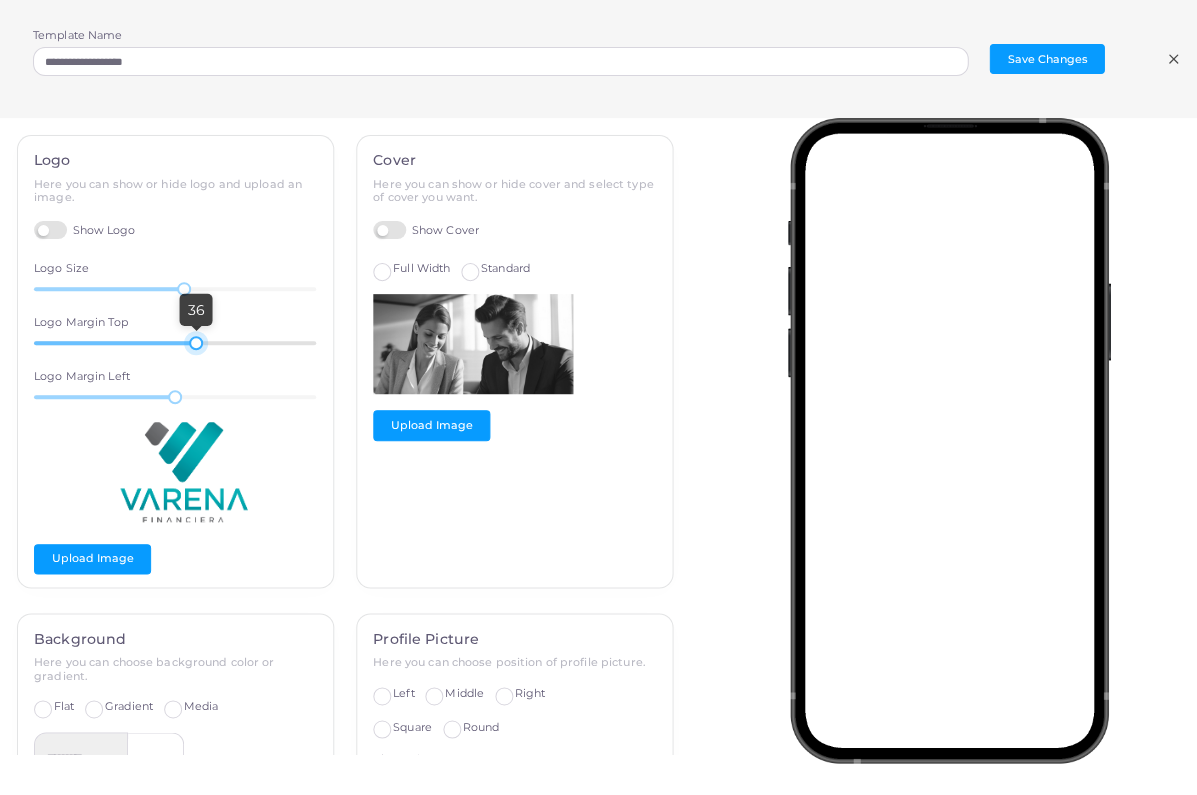 drag, startPoint x: 146, startPoint y: 338, endPoint x: 194, endPoint y: 337, distance: 48.010414 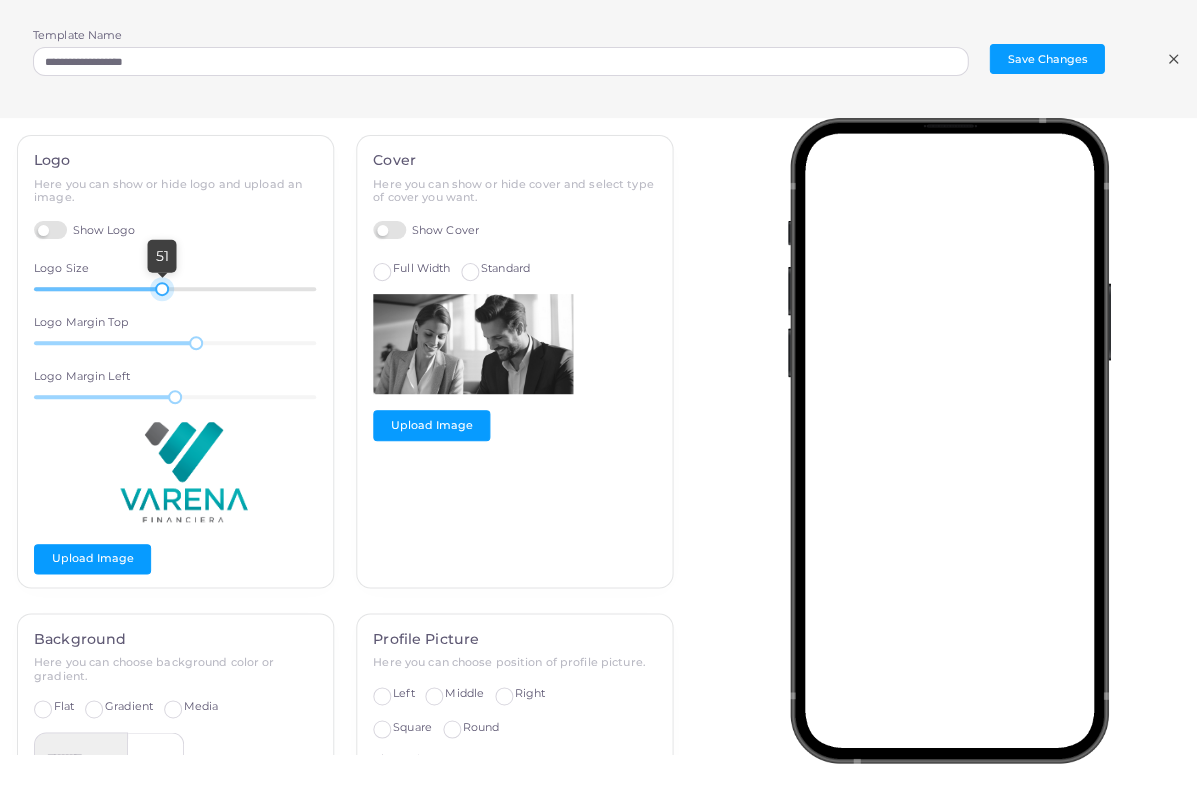 drag, startPoint x: 183, startPoint y: 284, endPoint x: 162, endPoint y: 281, distance: 21.213203 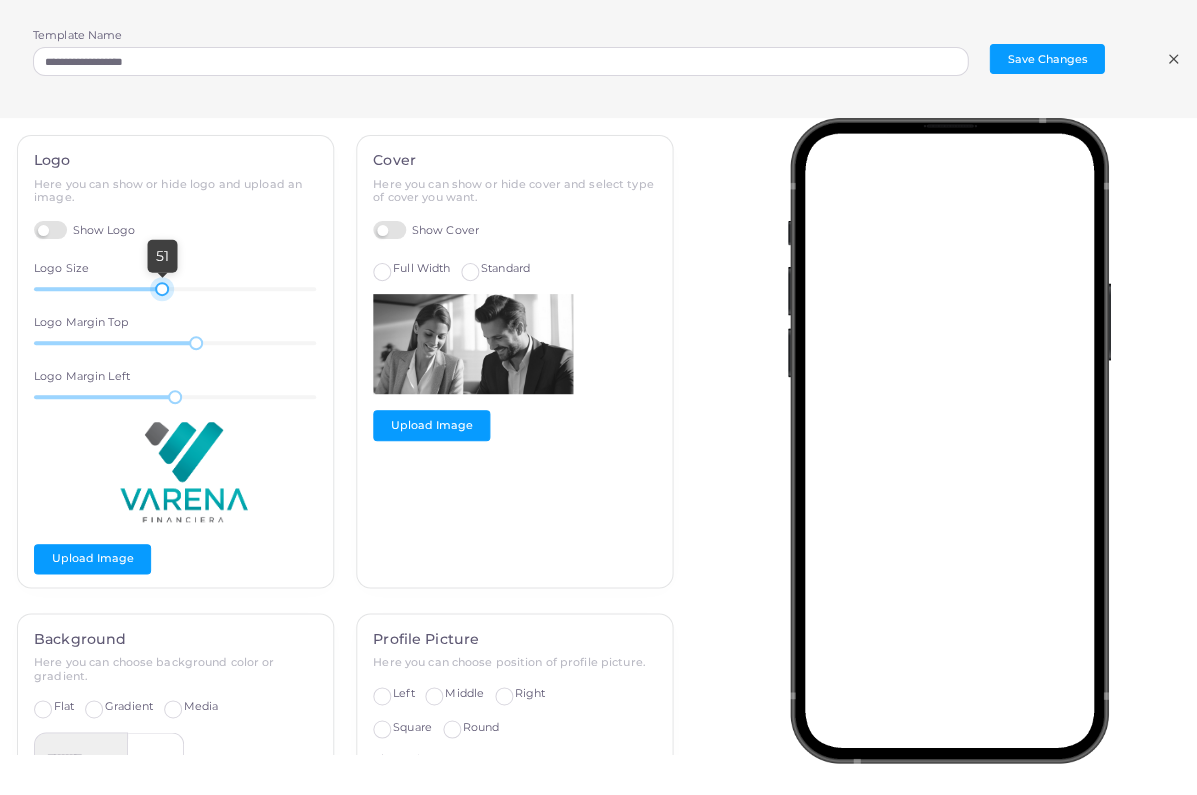 scroll, scrollTop: 295, scrollLeft: 0, axis: vertical 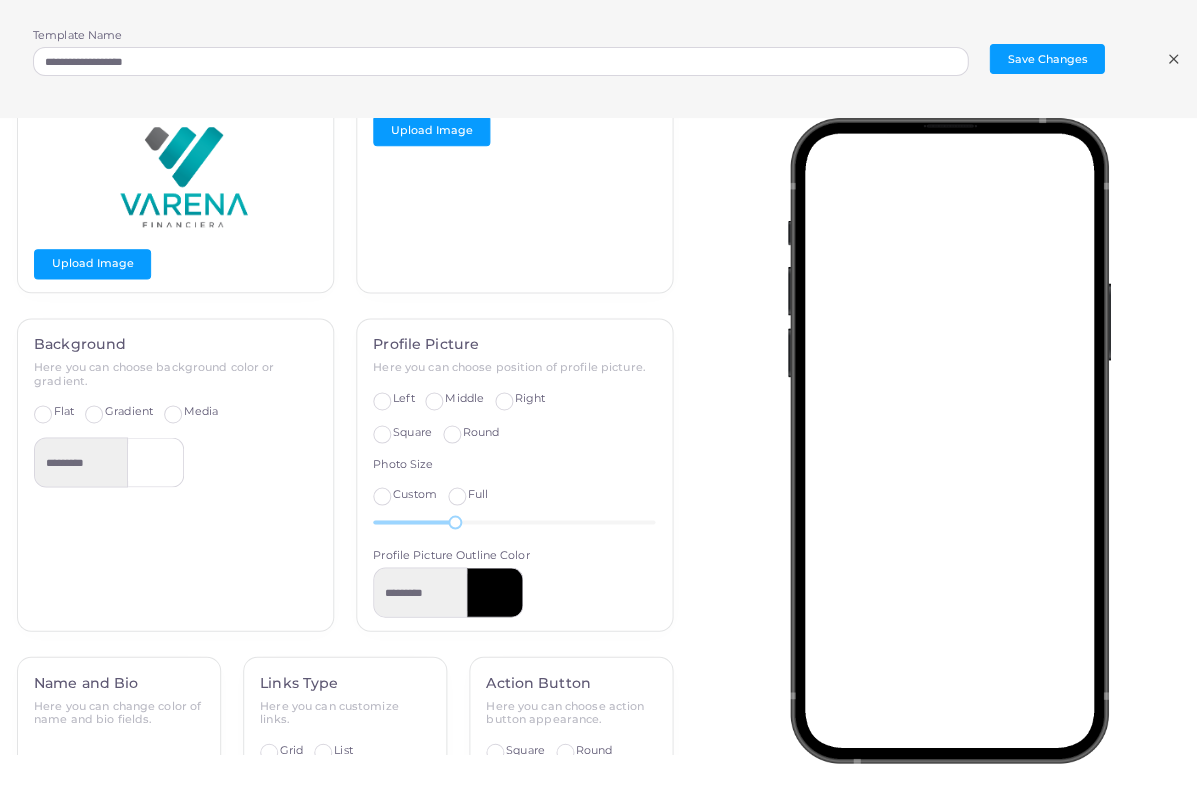 click at bounding box center (495, 592) 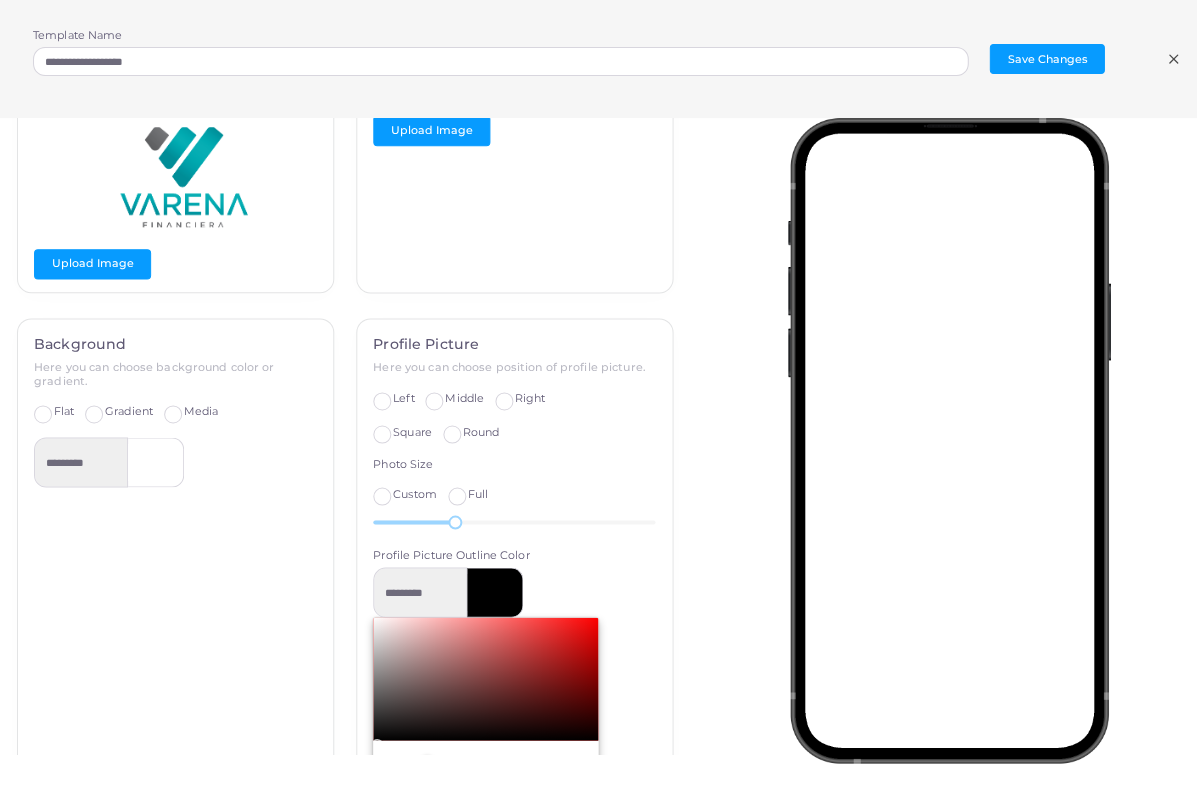 type on "*********" 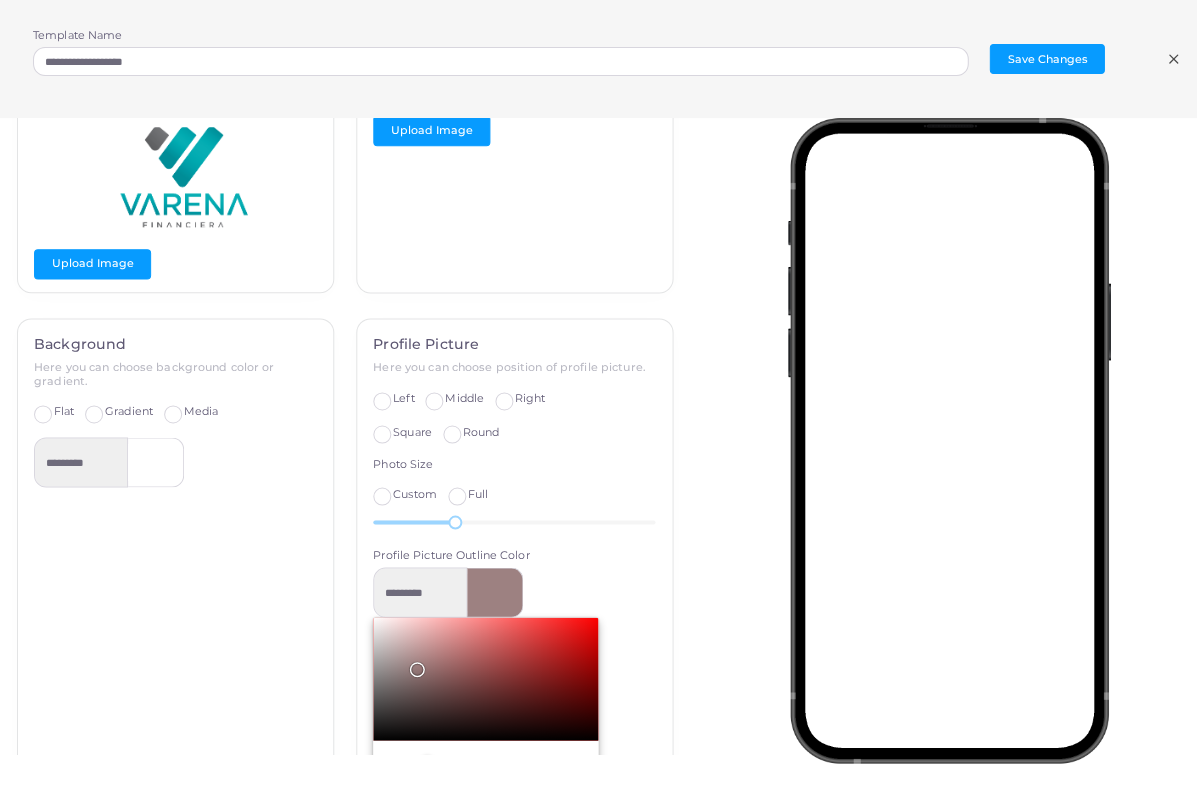 type on "*********" 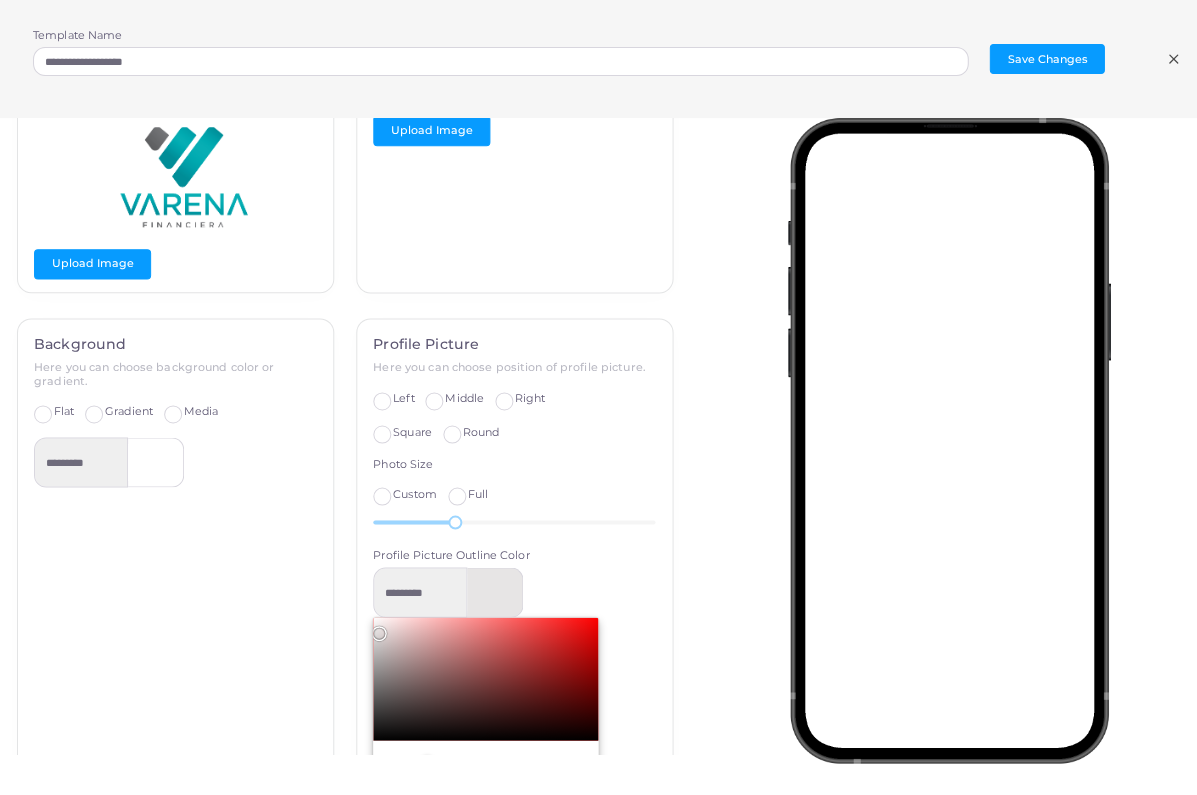 type on "*********" 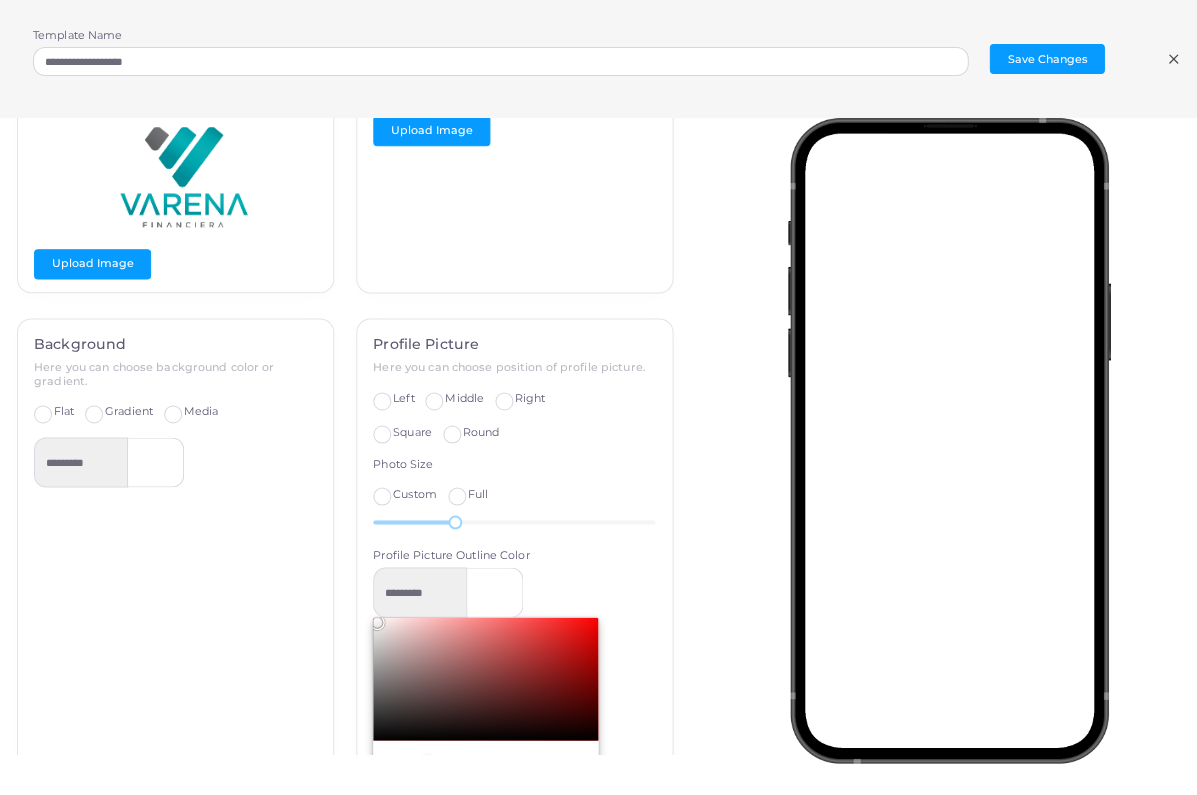 drag, startPoint x: 413, startPoint y: 656, endPoint x: 356, endPoint y: 596, distance: 82.75868 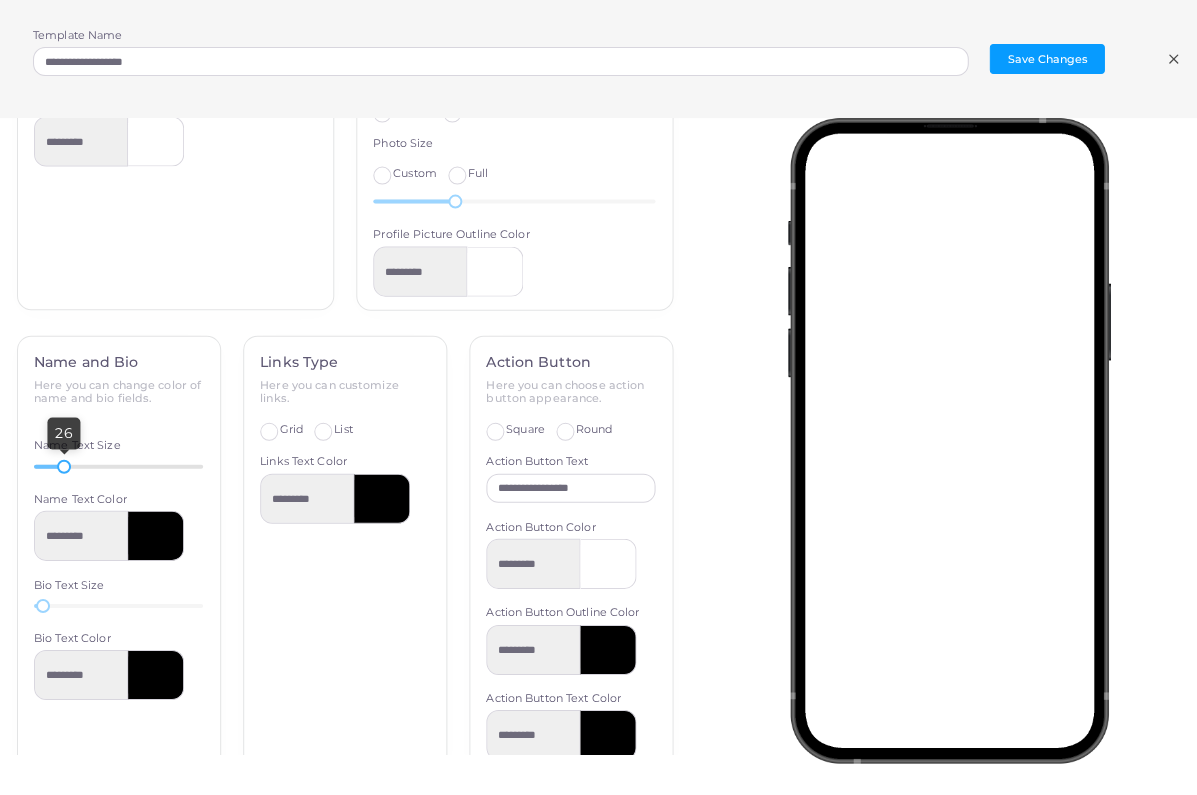 scroll, scrollTop: 615, scrollLeft: 0, axis: vertical 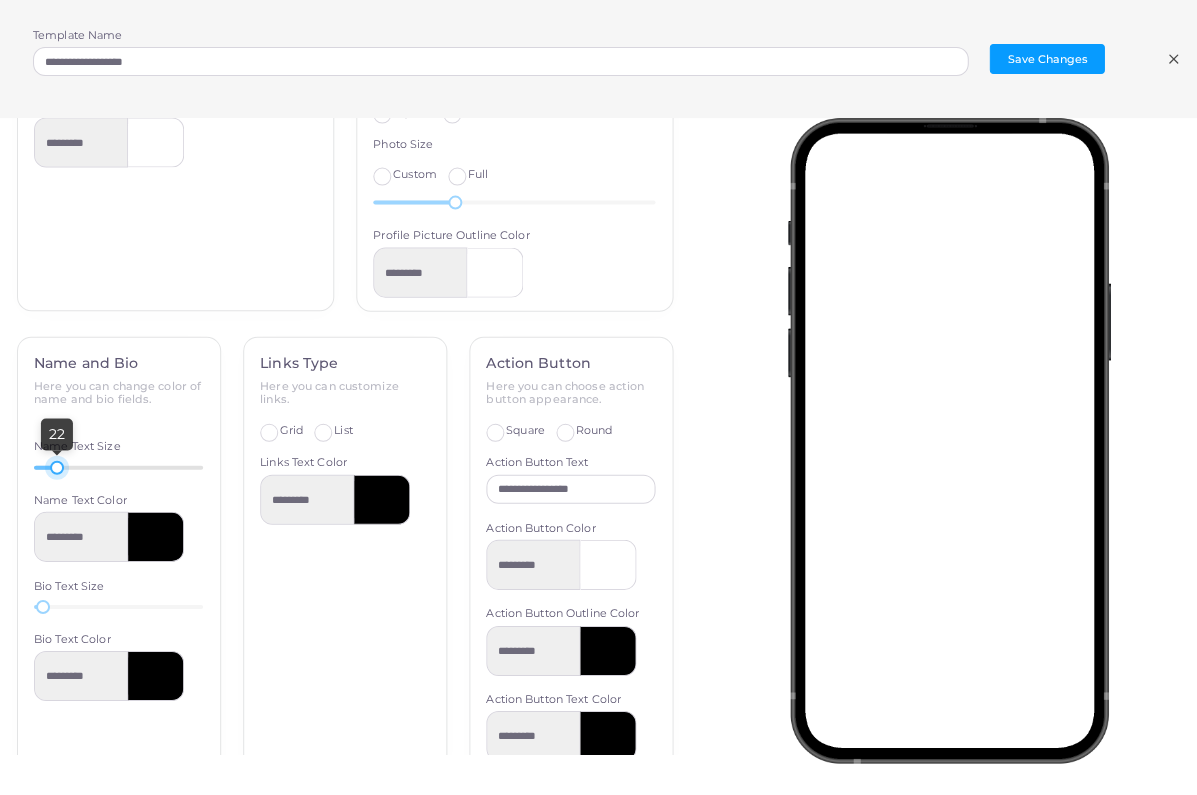 click at bounding box center (57, 467) 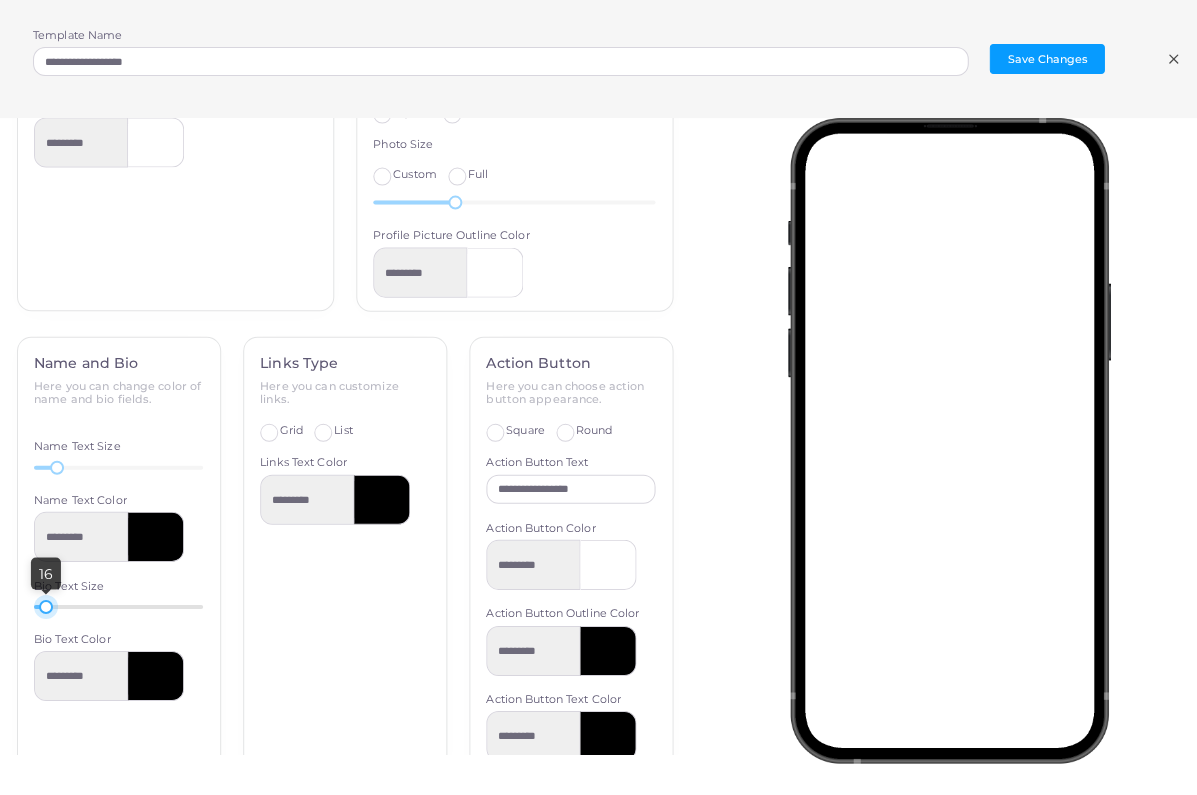 click at bounding box center (46, 606) 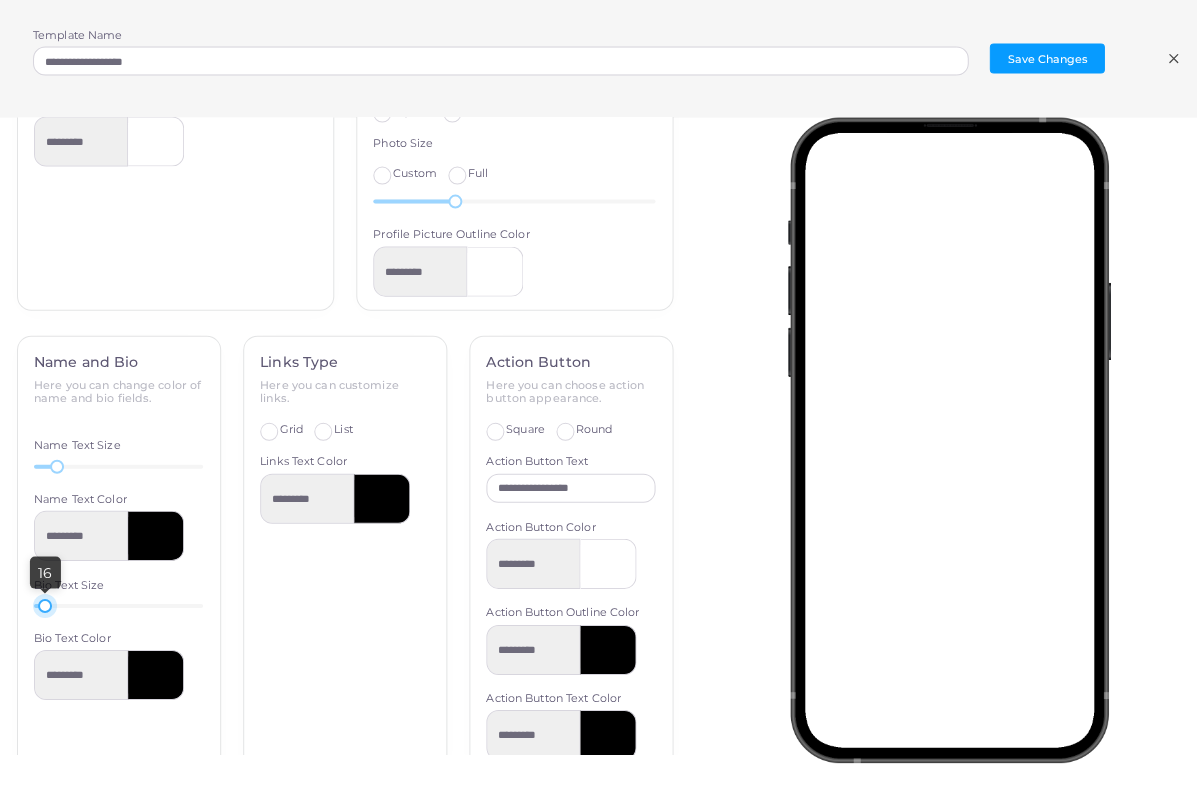 scroll, scrollTop: 177, scrollLeft: 0, axis: vertical 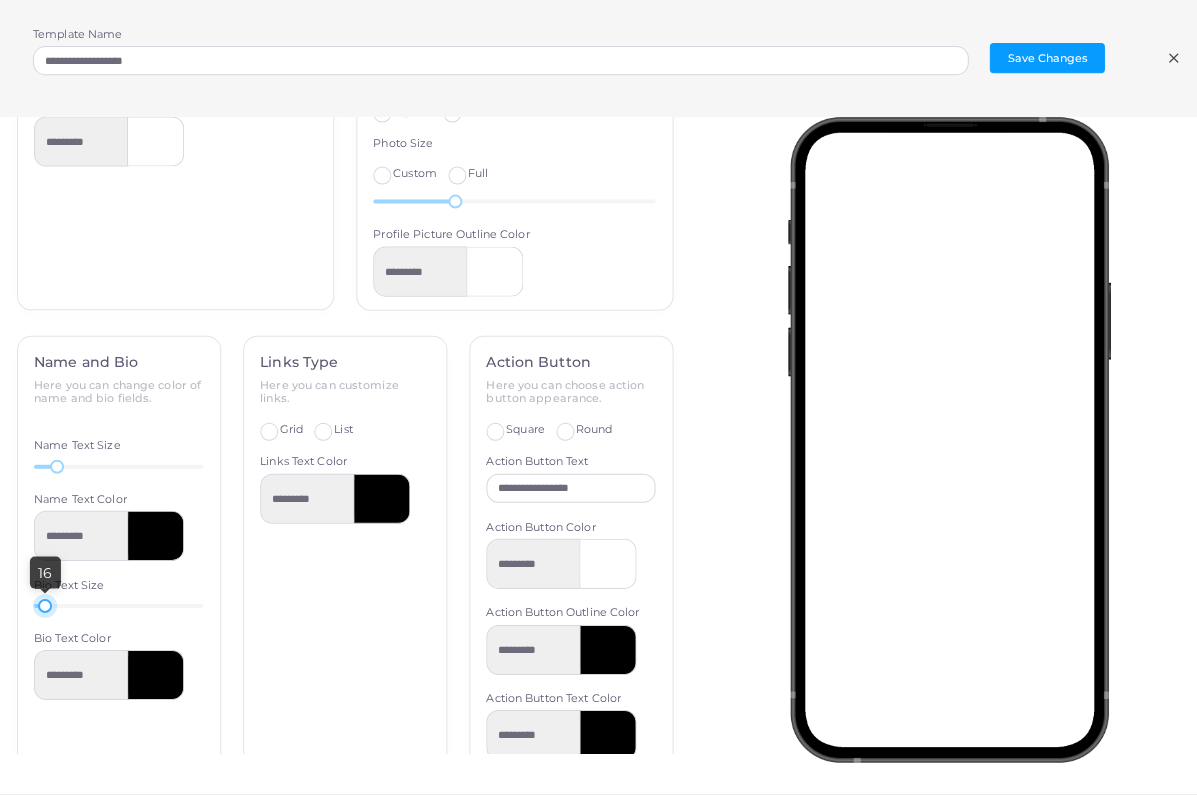 click at bounding box center [608, 564] 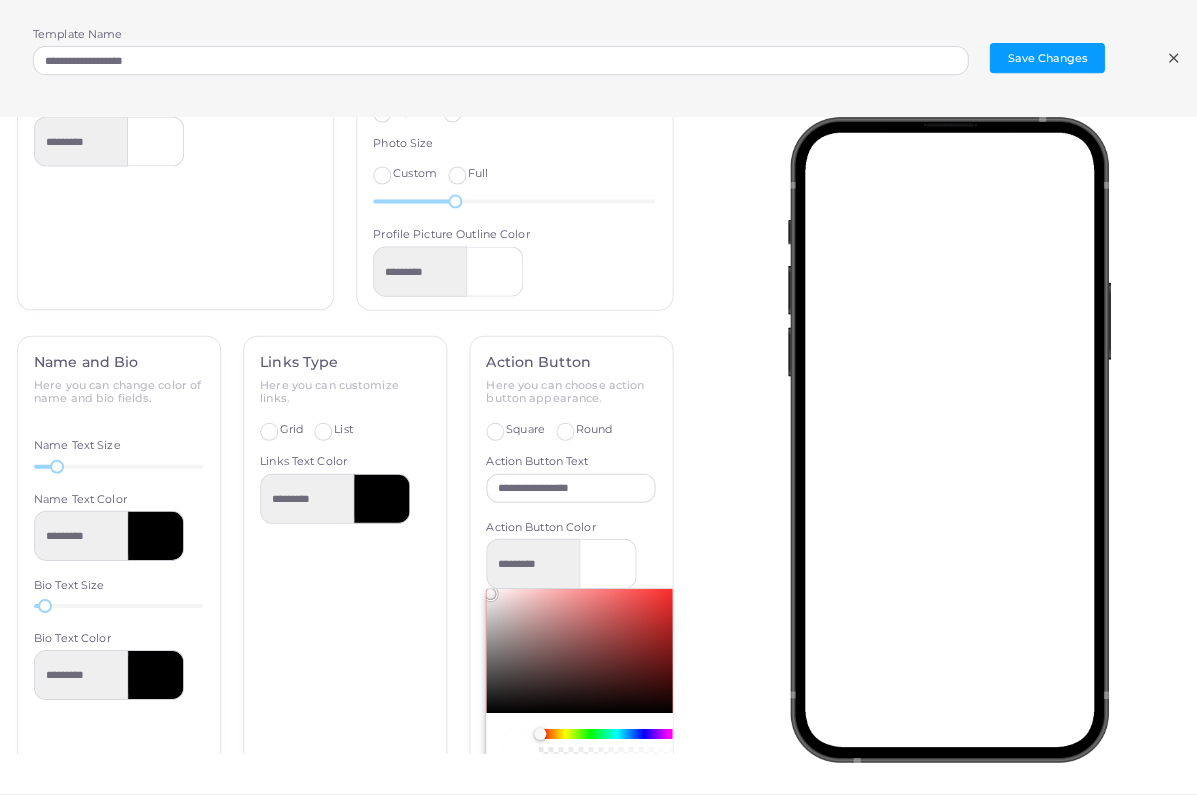 scroll, scrollTop: 695, scrollLeft: 0, axis: vertical 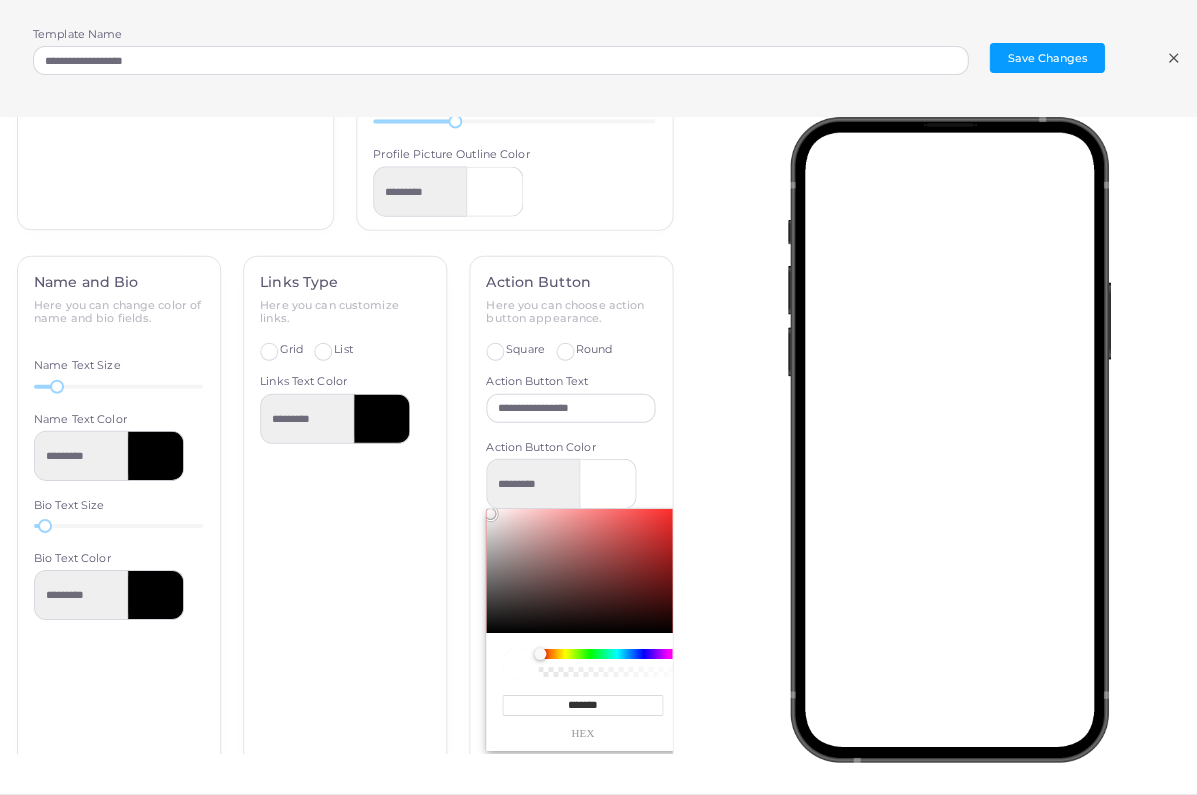 click on "**********" at bounding box center (571, 596) 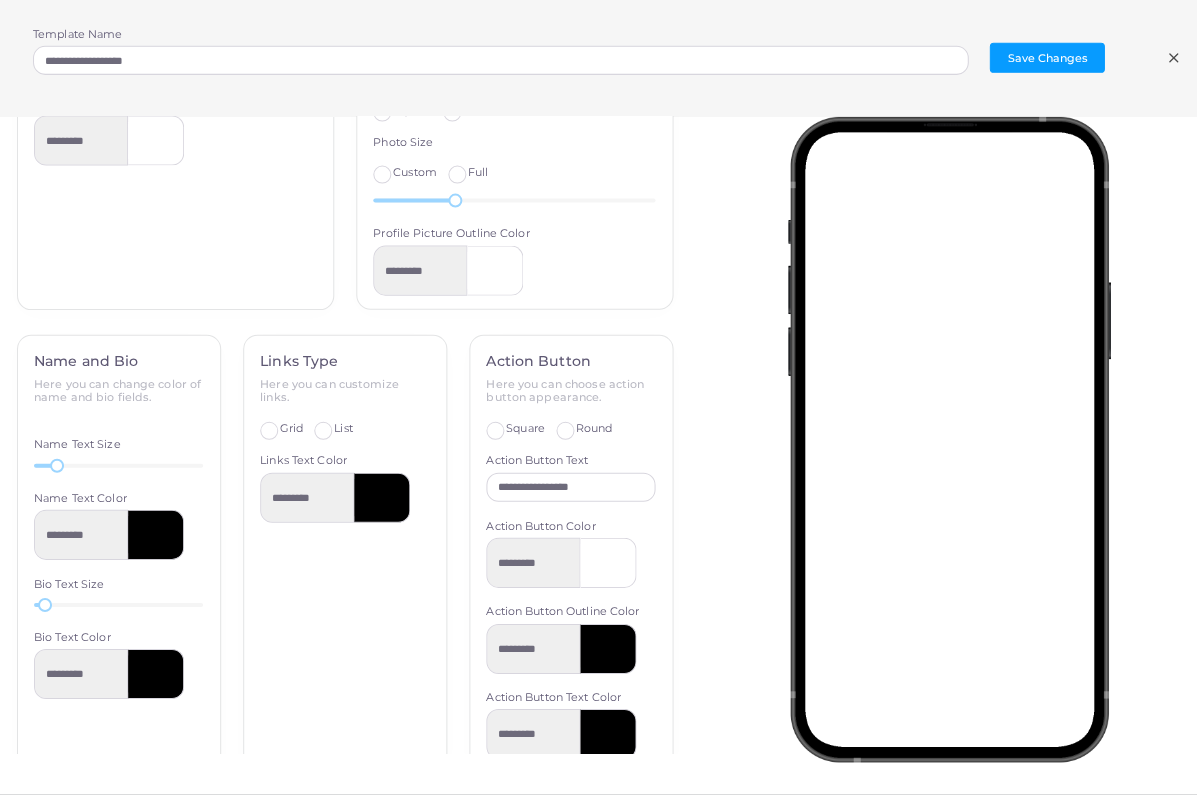 click at bounding box center [608, 564] 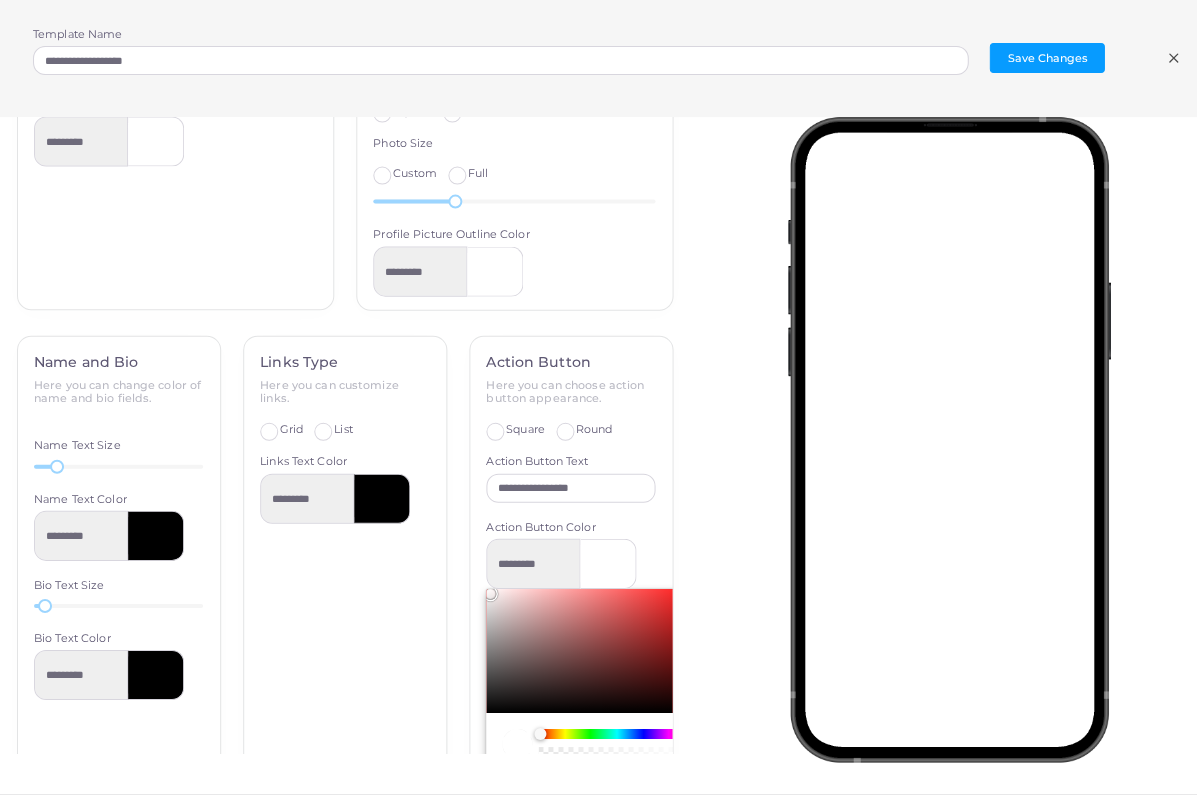 click on "**********" at bounding box center [598, 219] 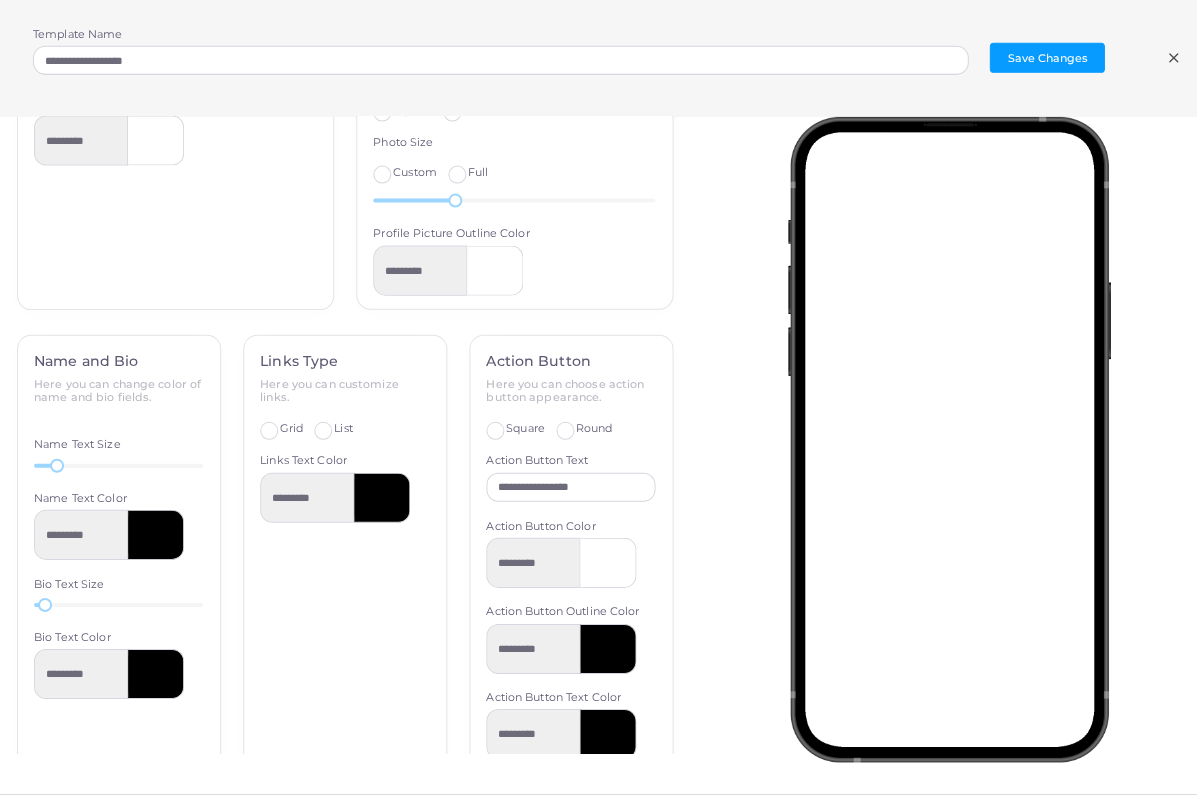 scroll, scrollTop: 237, scrollLeft: 0, axis: vertical 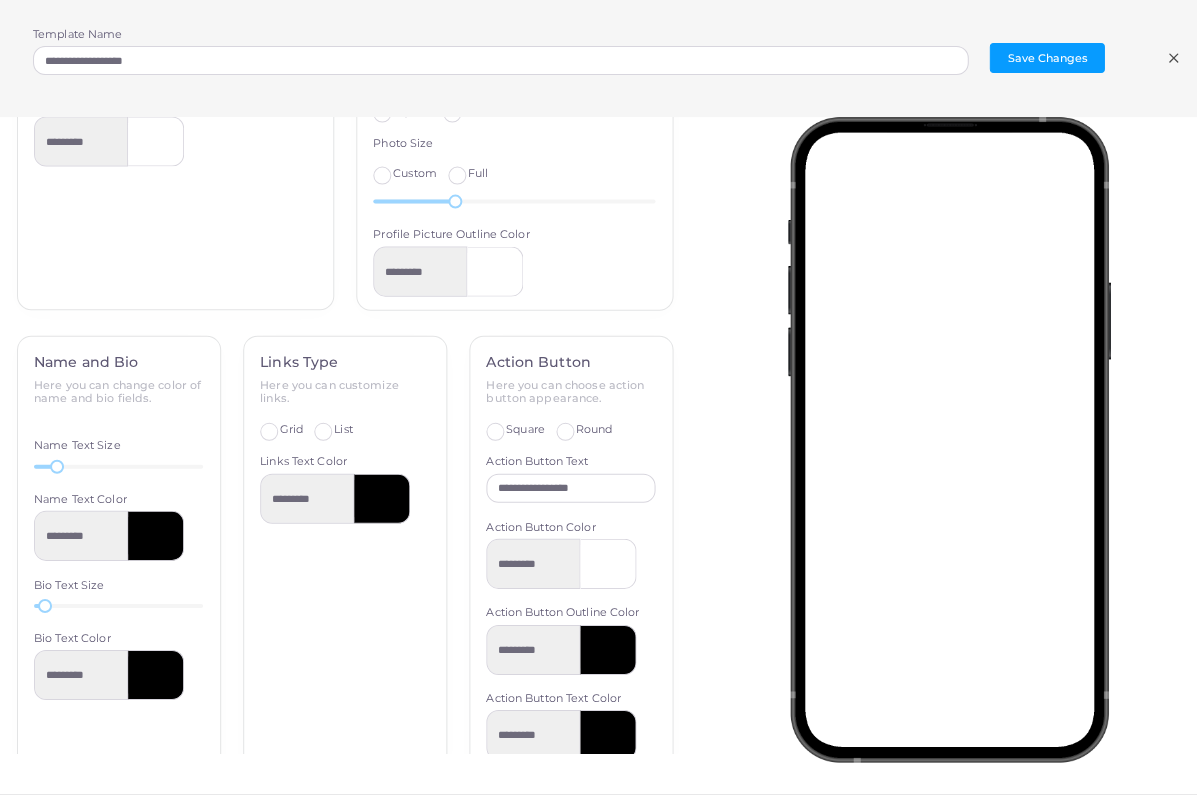 click at bounding box center (608, 564) 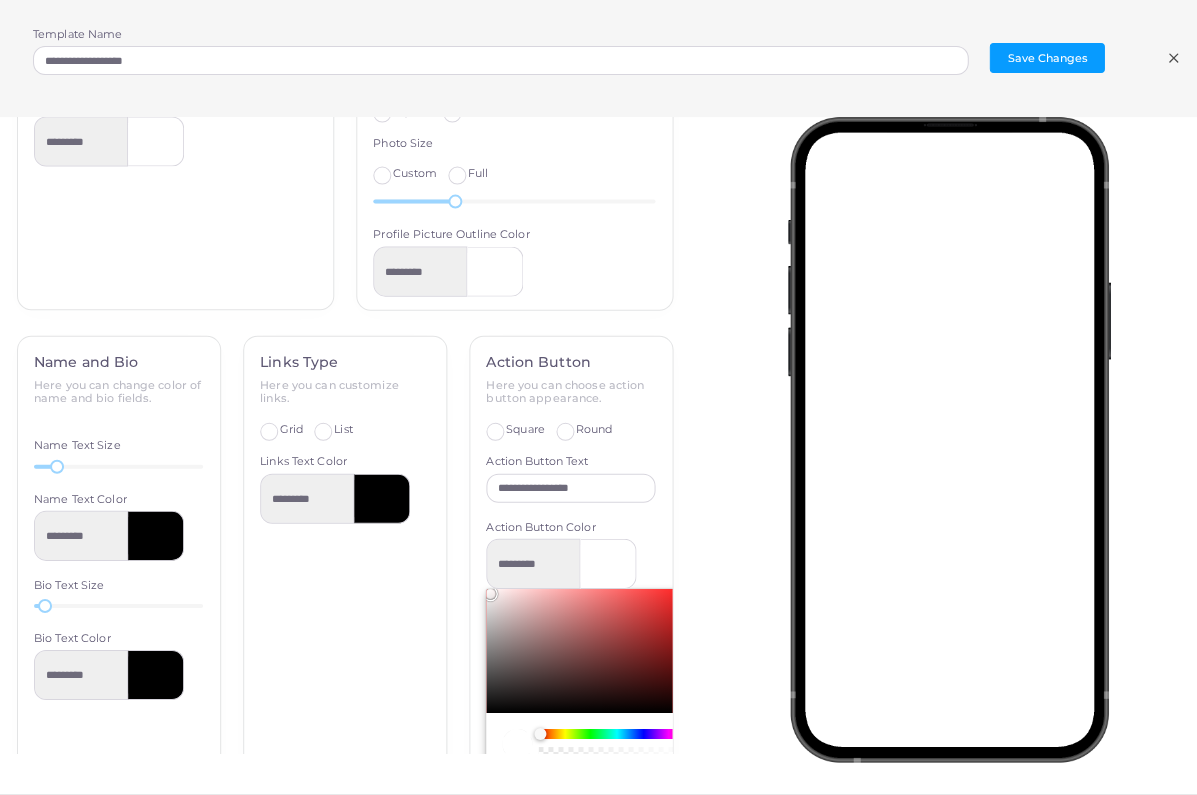 click on "*******" at bounding box center (582, 785) 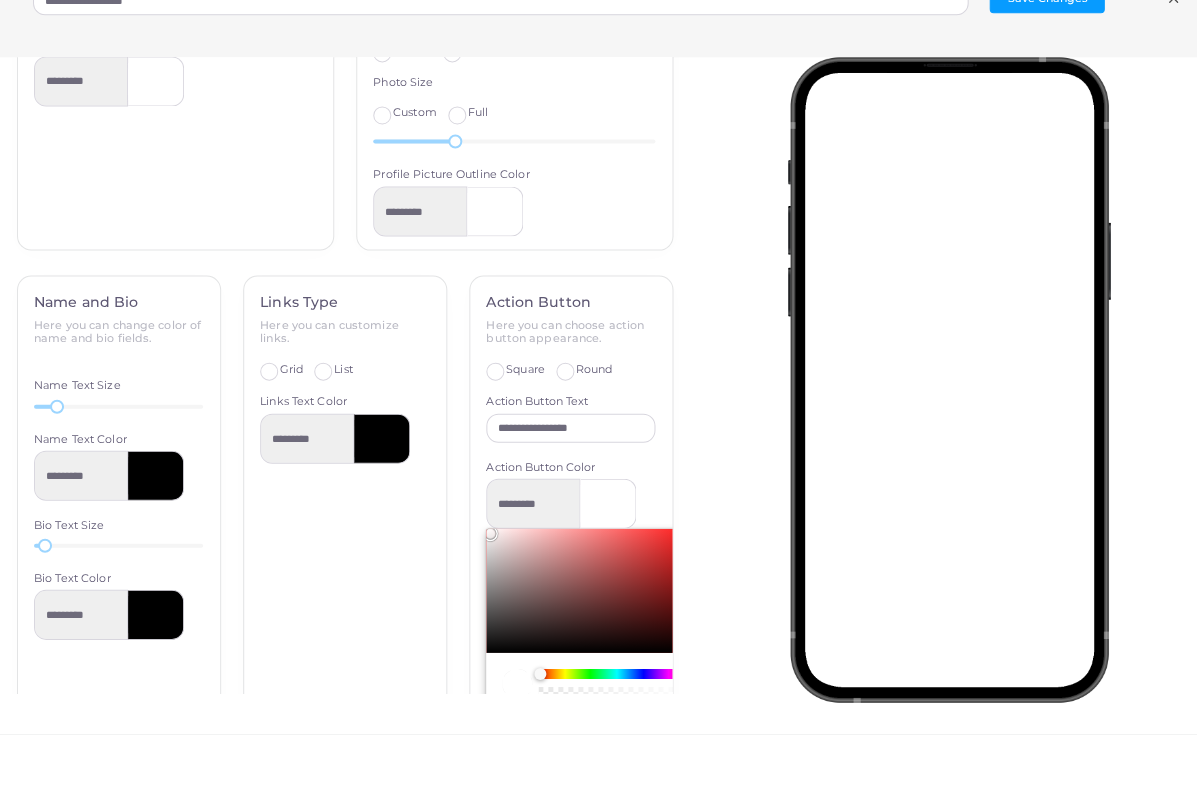 type on "**" 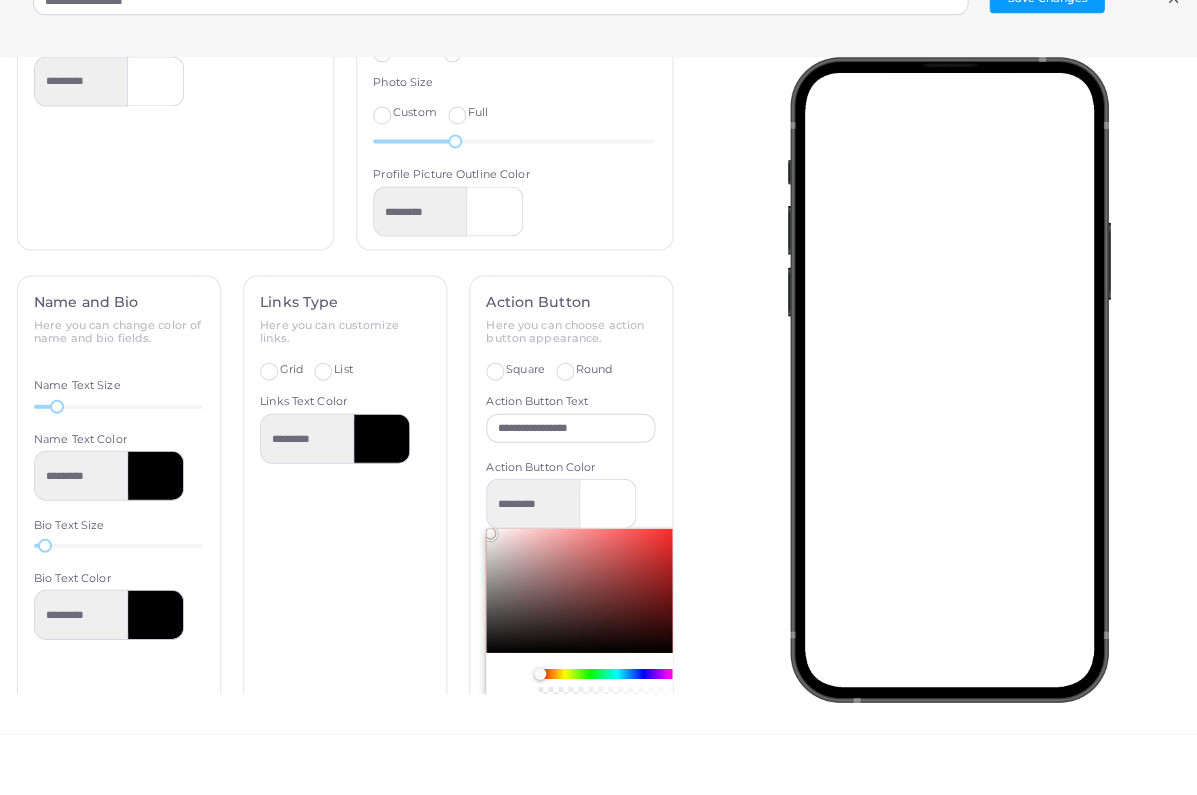 click on "**********" at bounding box center [598, 219] 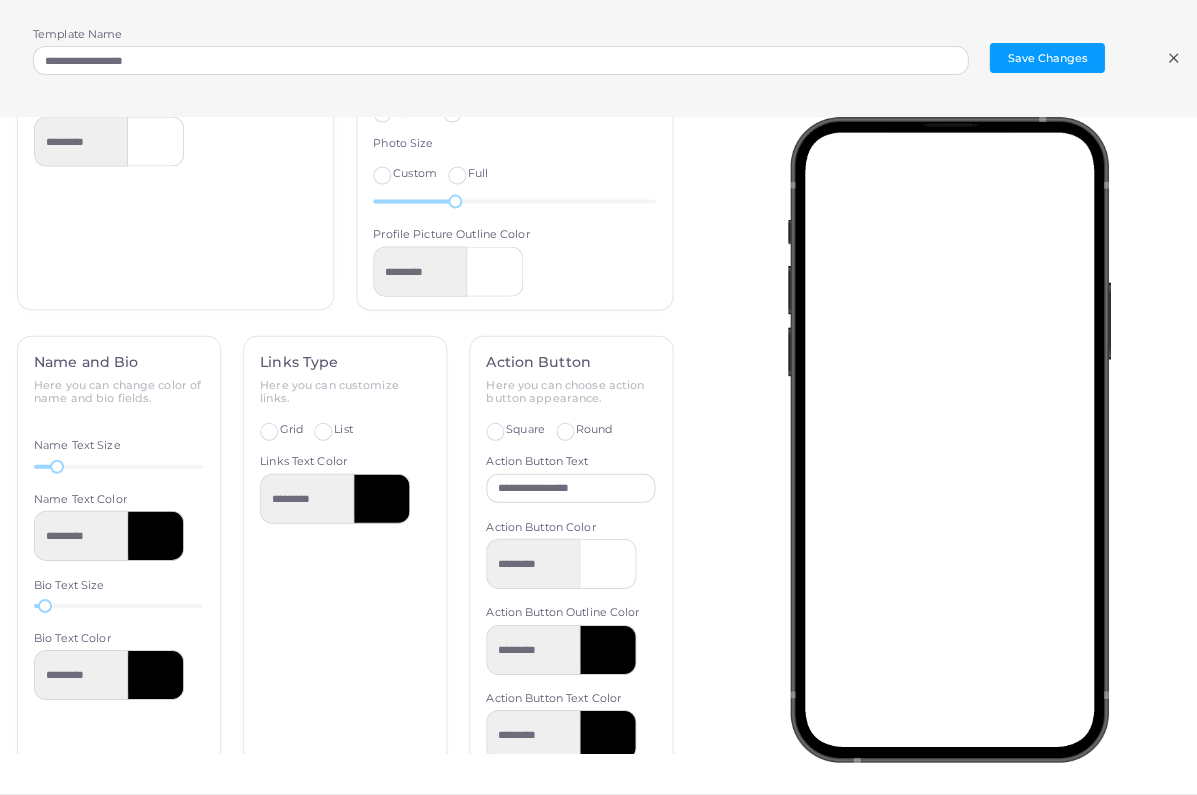 click at bounding box center [608, 564] 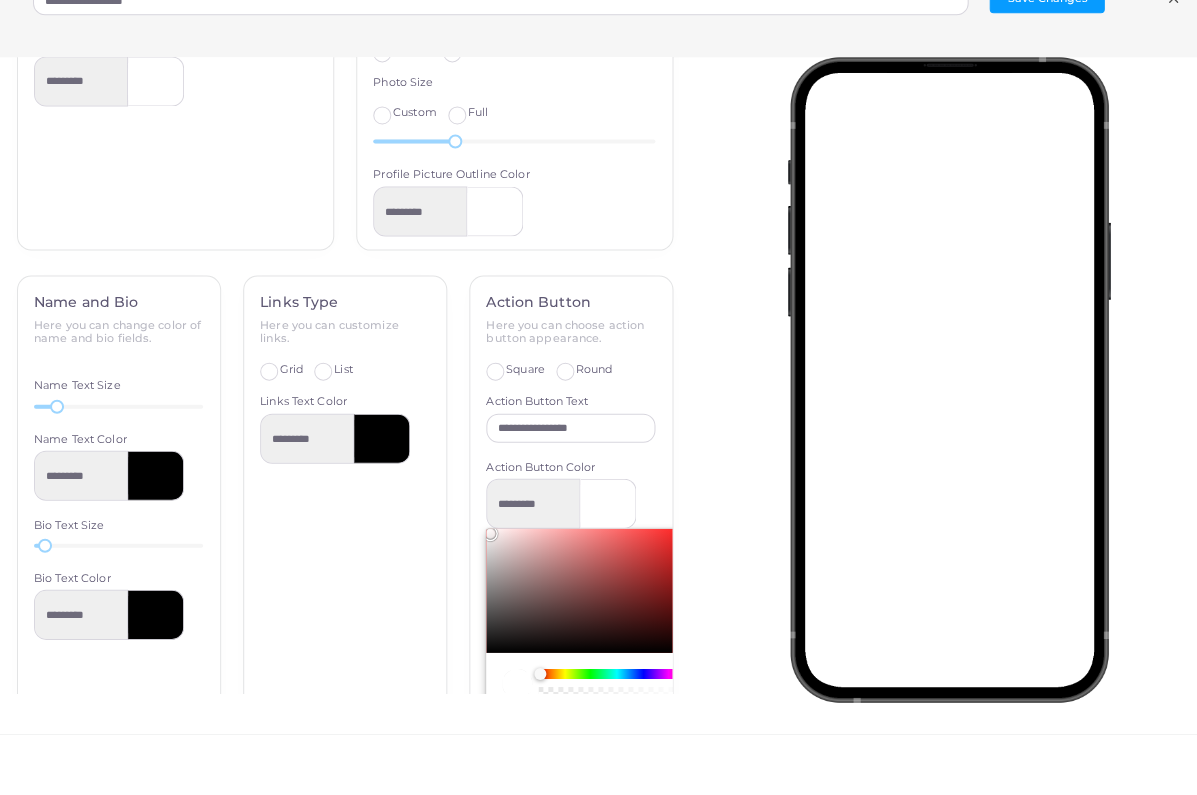 click on "**********" at bounding box center [598, 219] 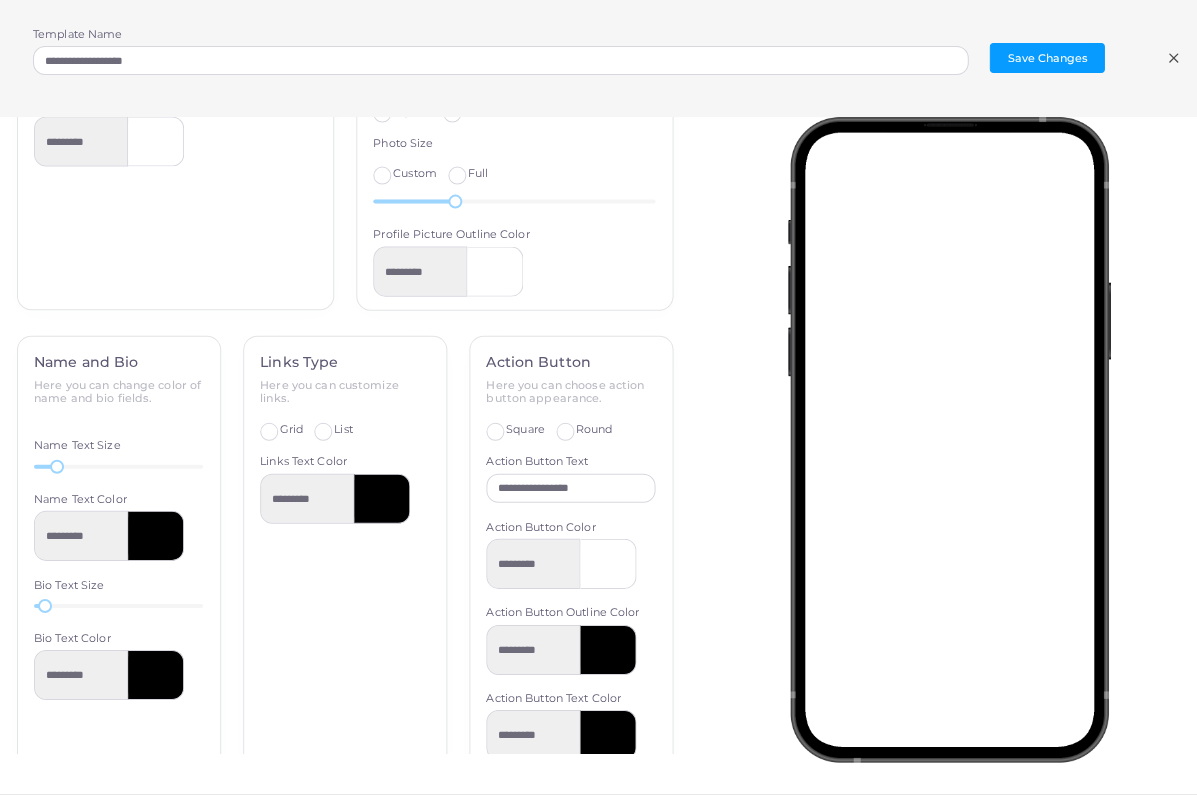 click at bounding box center (608, 564) 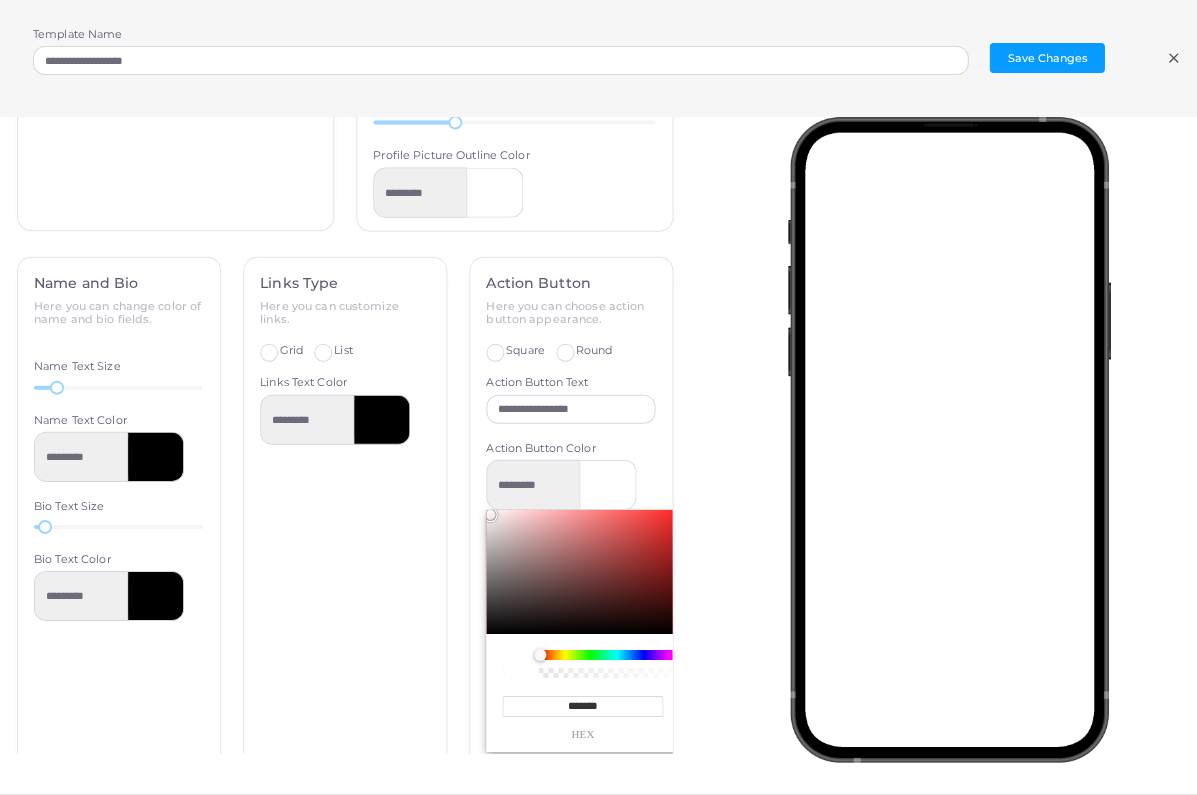 scroll, scrollTop: 693, scrollLeft: 0, axis: vertical 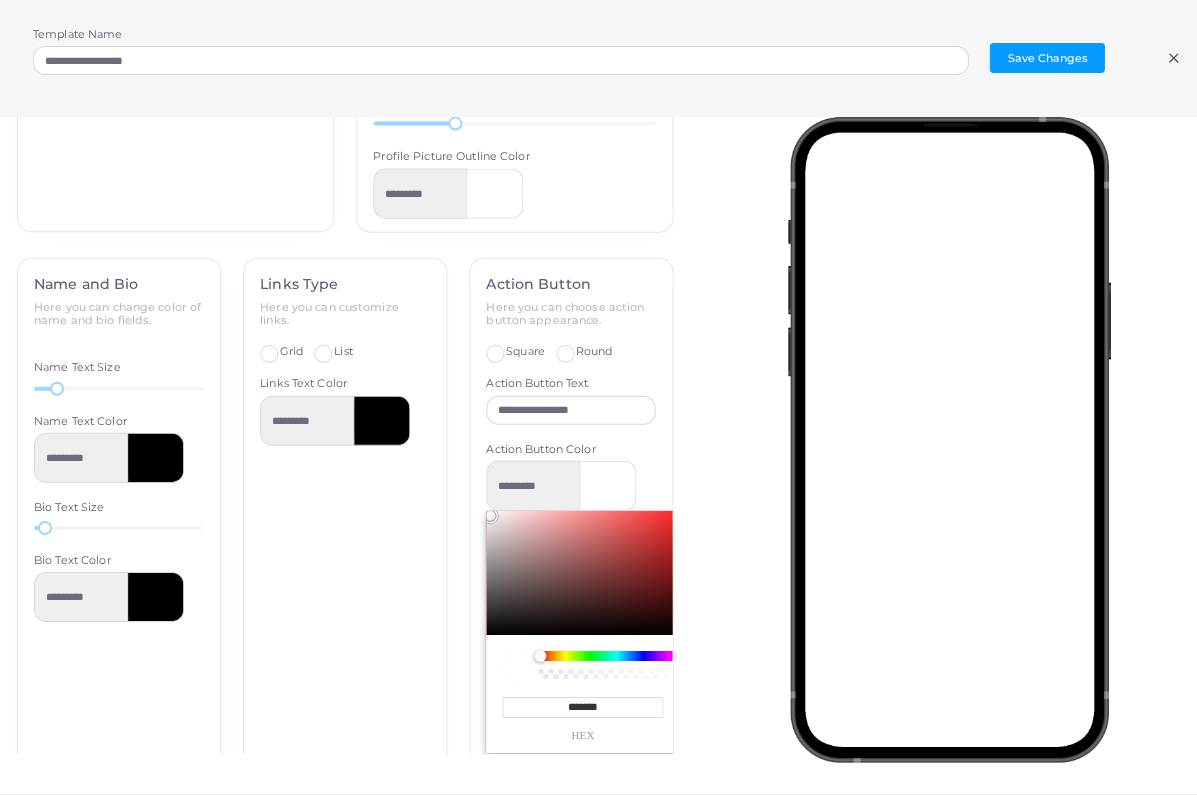 click on "*******" at bounding box center (582, 707) 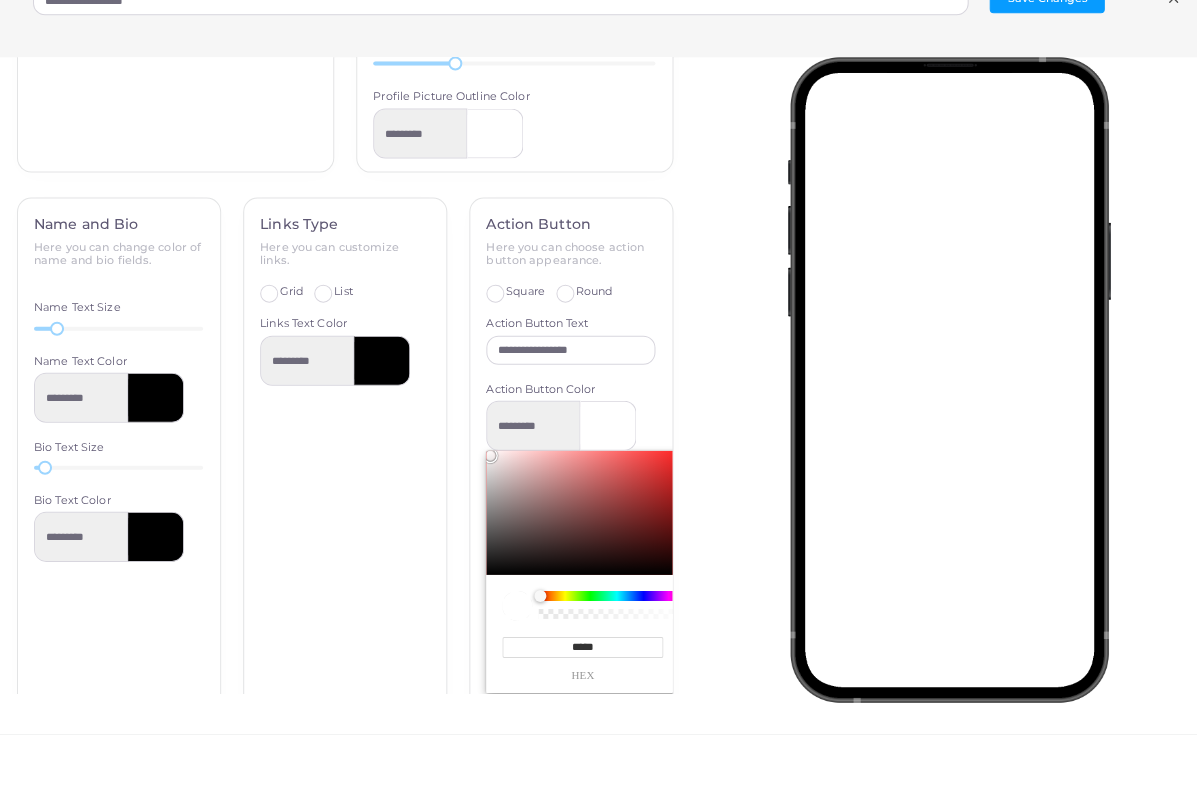 type on "******" 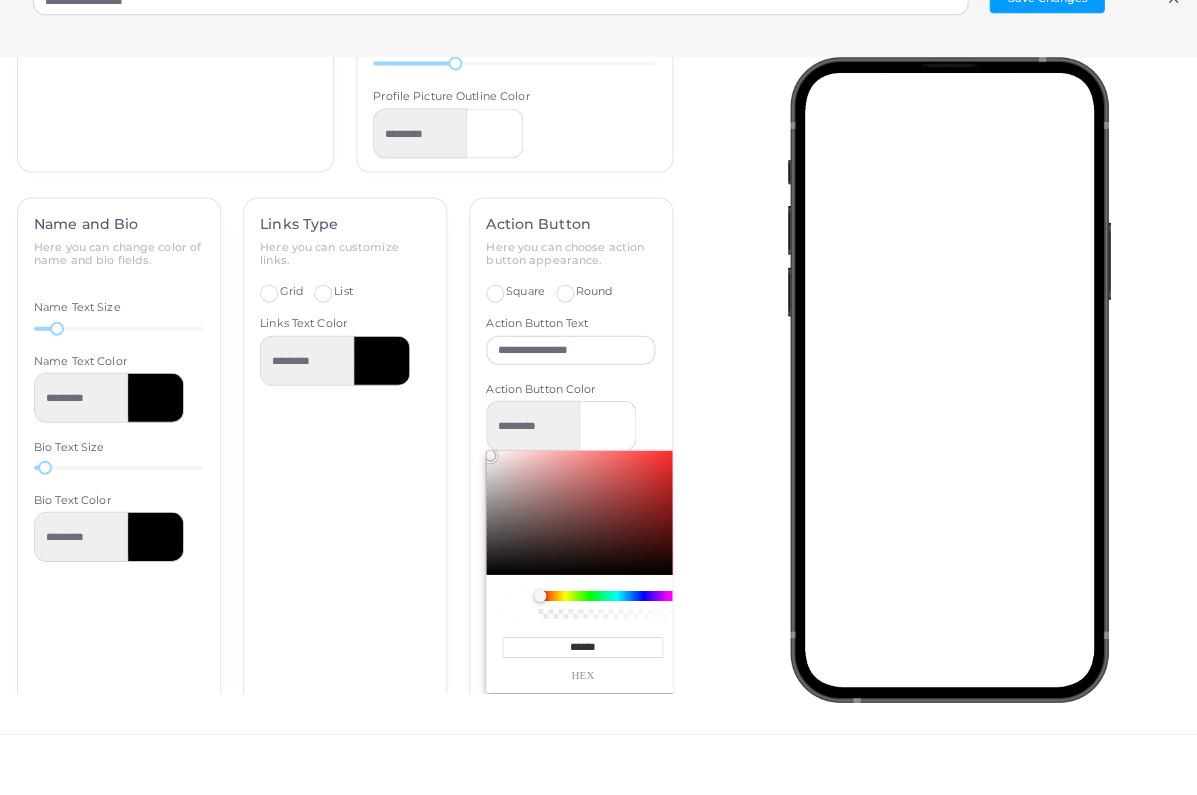type on "*********" 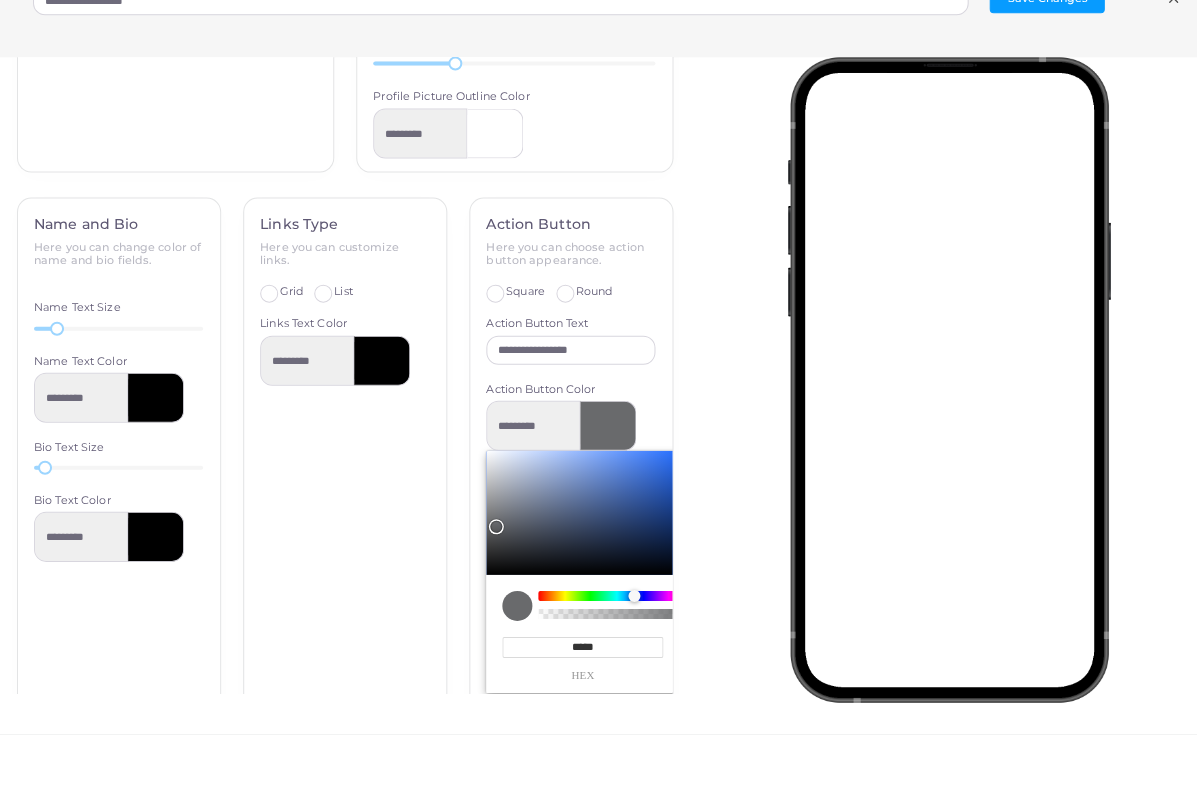 type on "******" 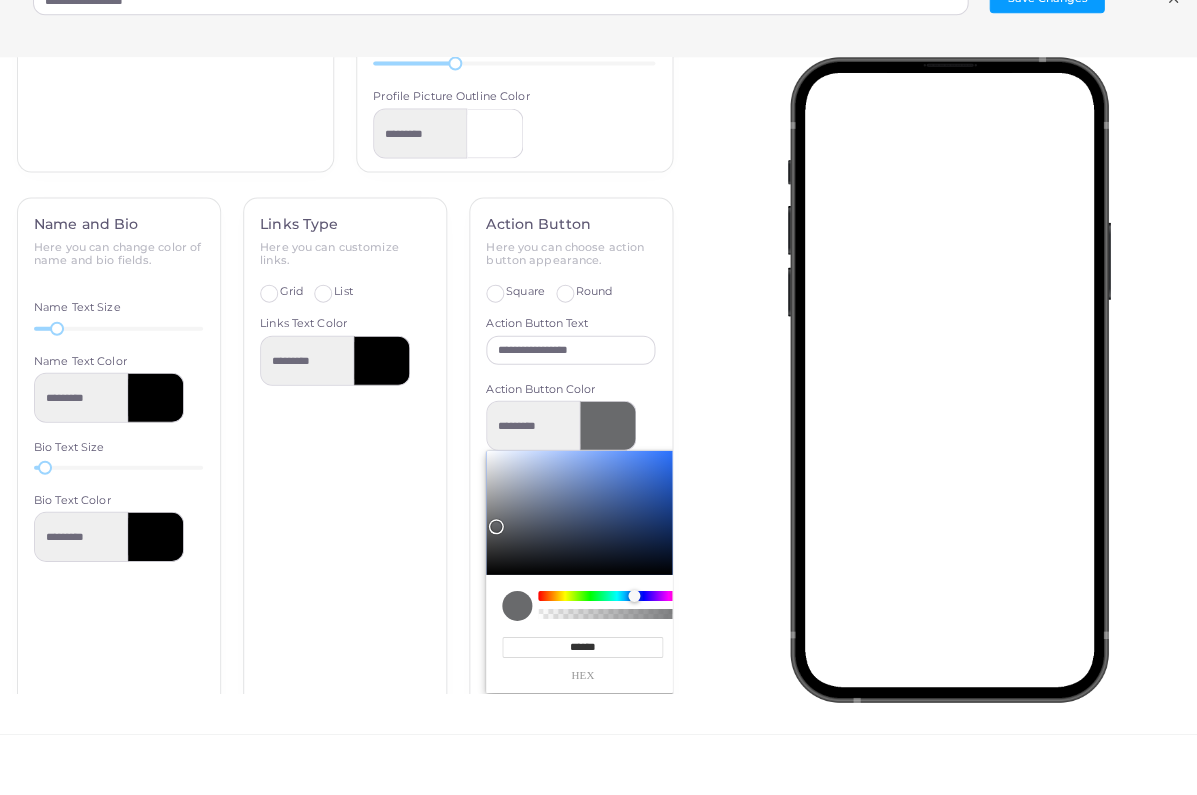 type on "*********" 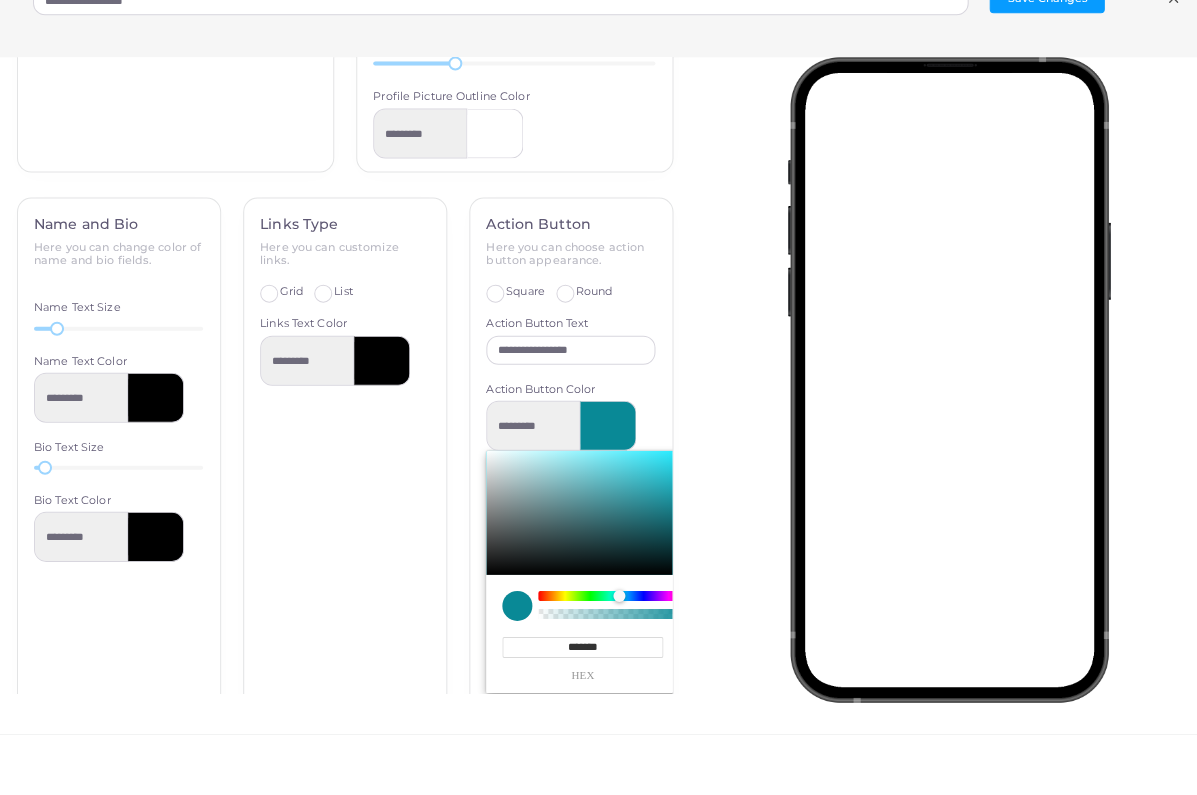 type on "*******" 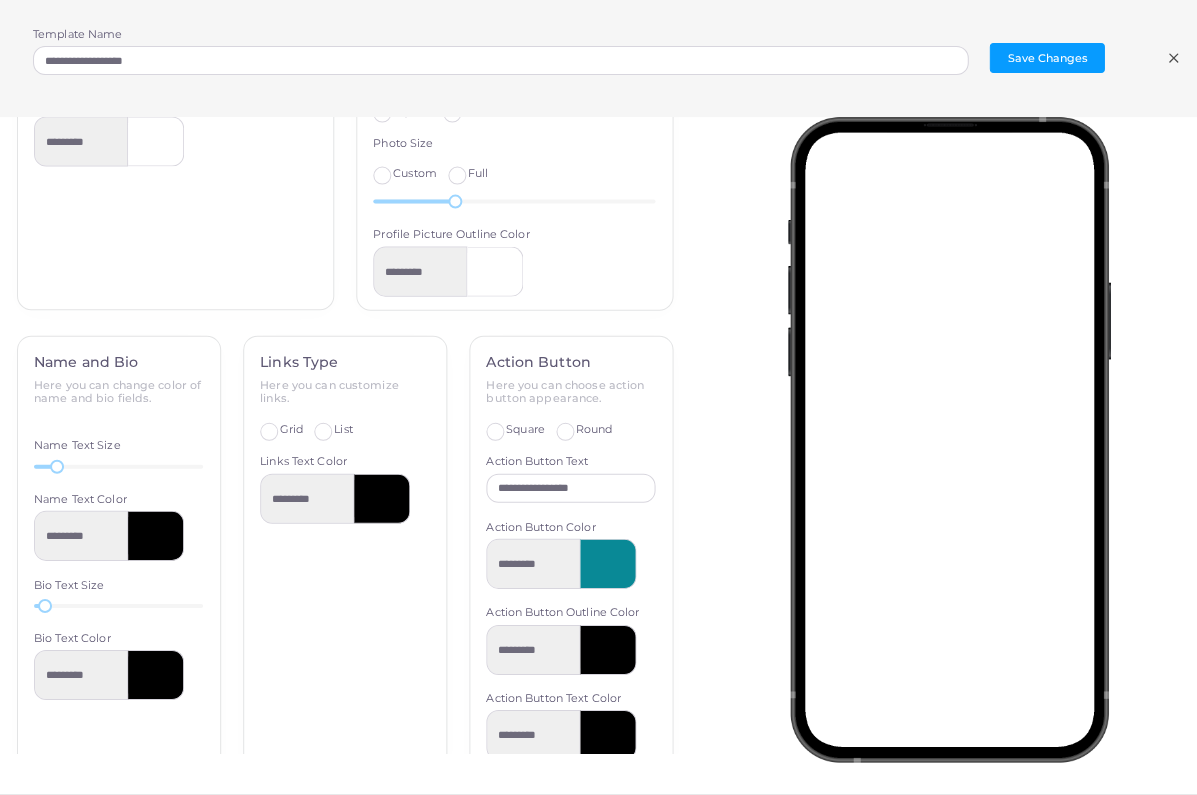 click at bounding box center [608, 735] 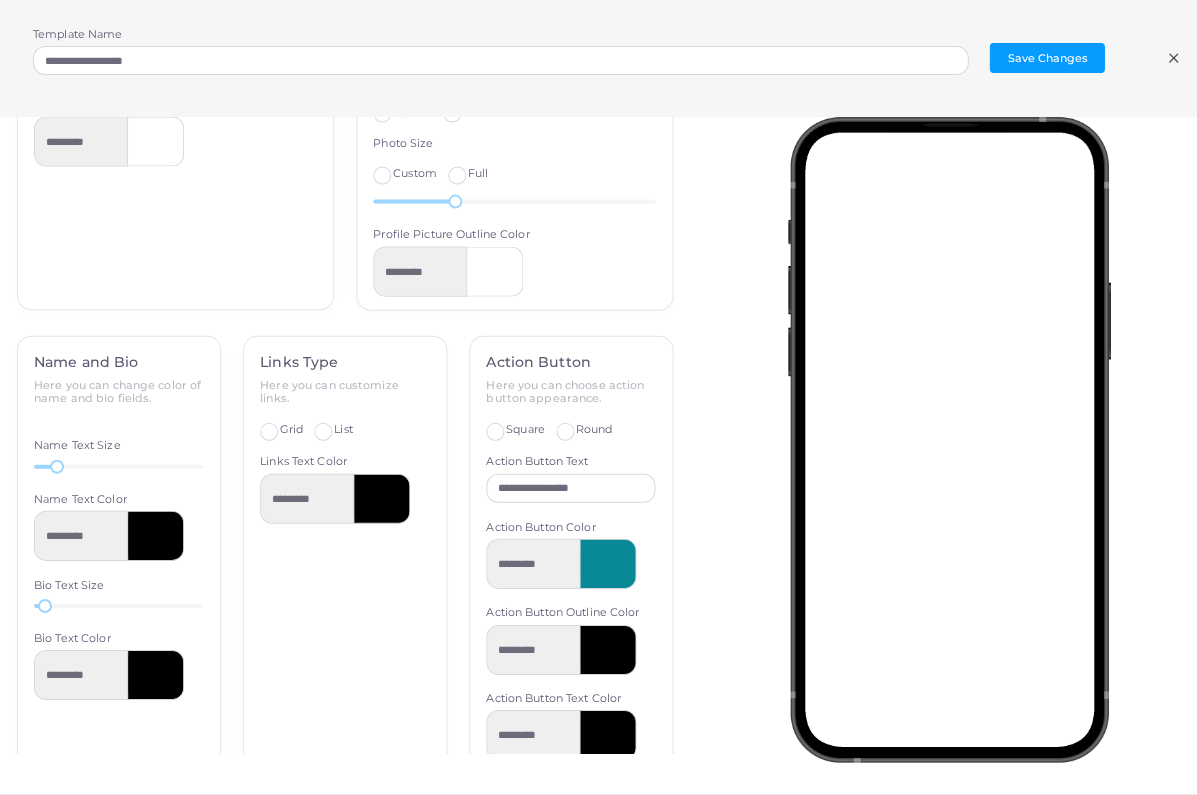 type on "*********" 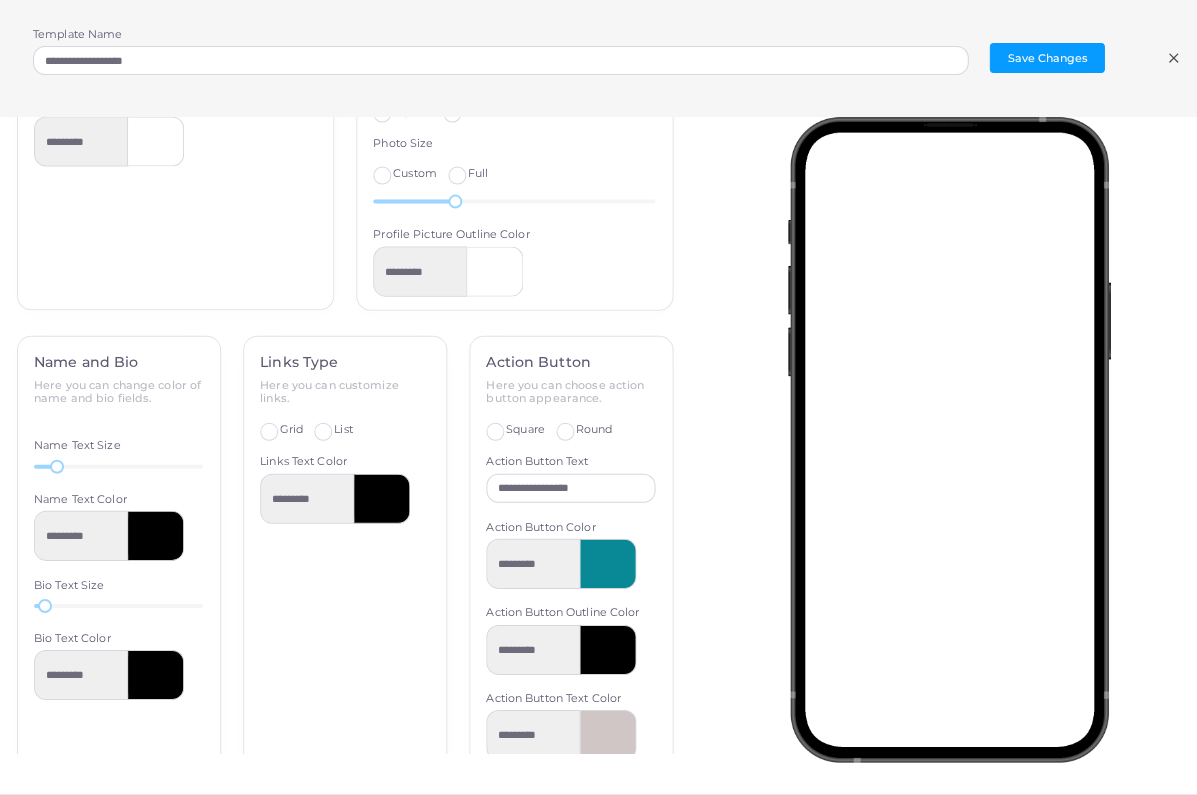 type on "*********" 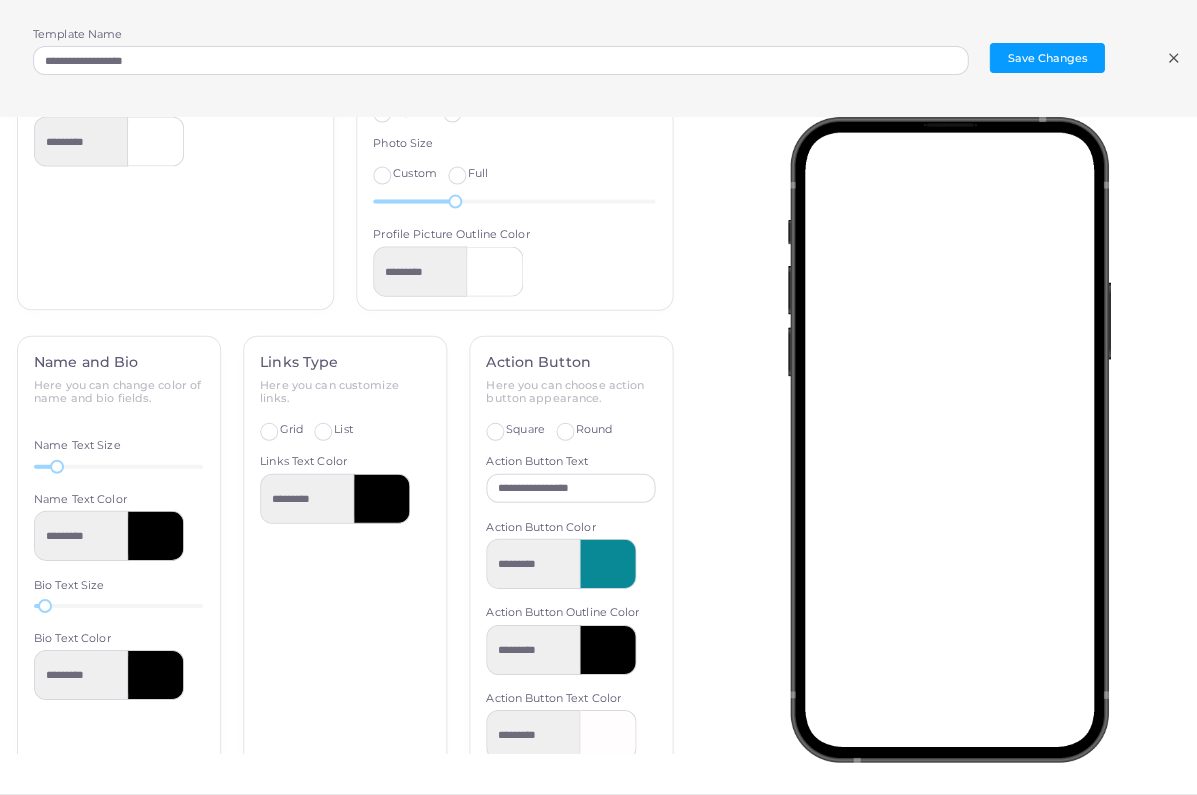 type on "*********" 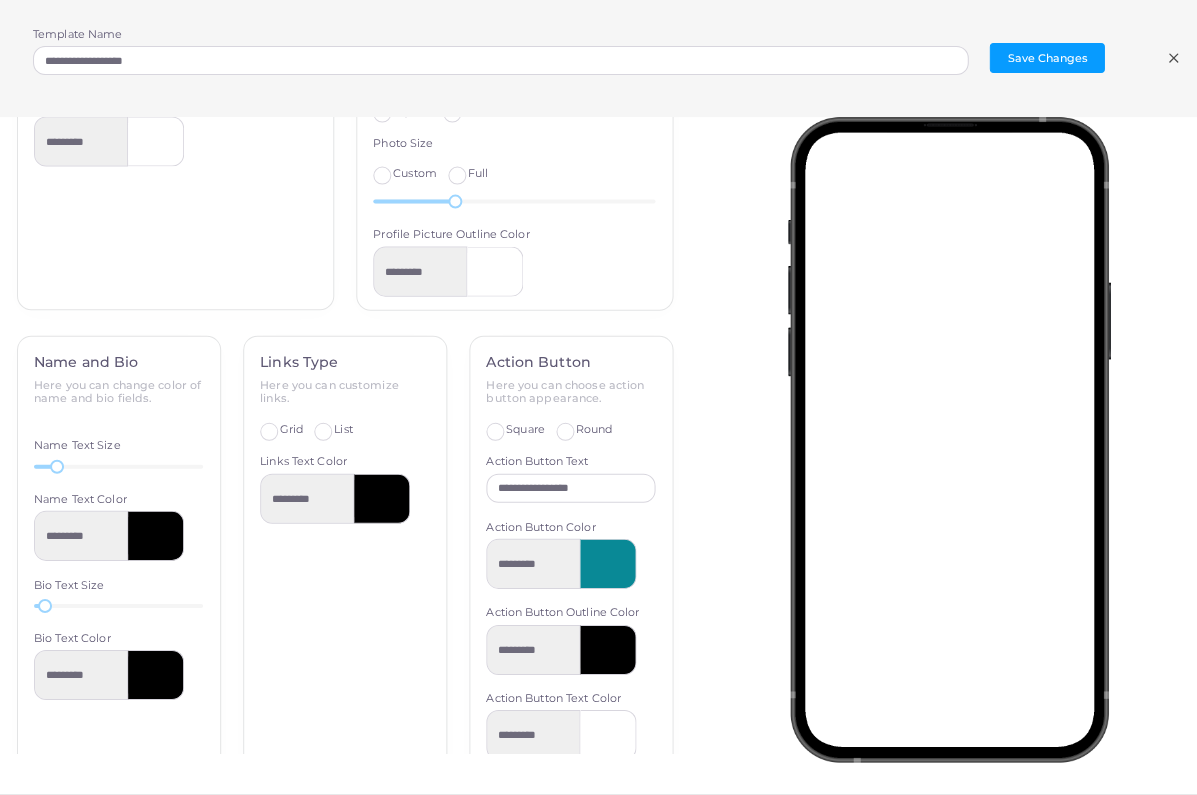 drag, startPoint x: 498, startPoint y: 768, endPoint x: 476, endPoint y: 732, distance: 42.190044 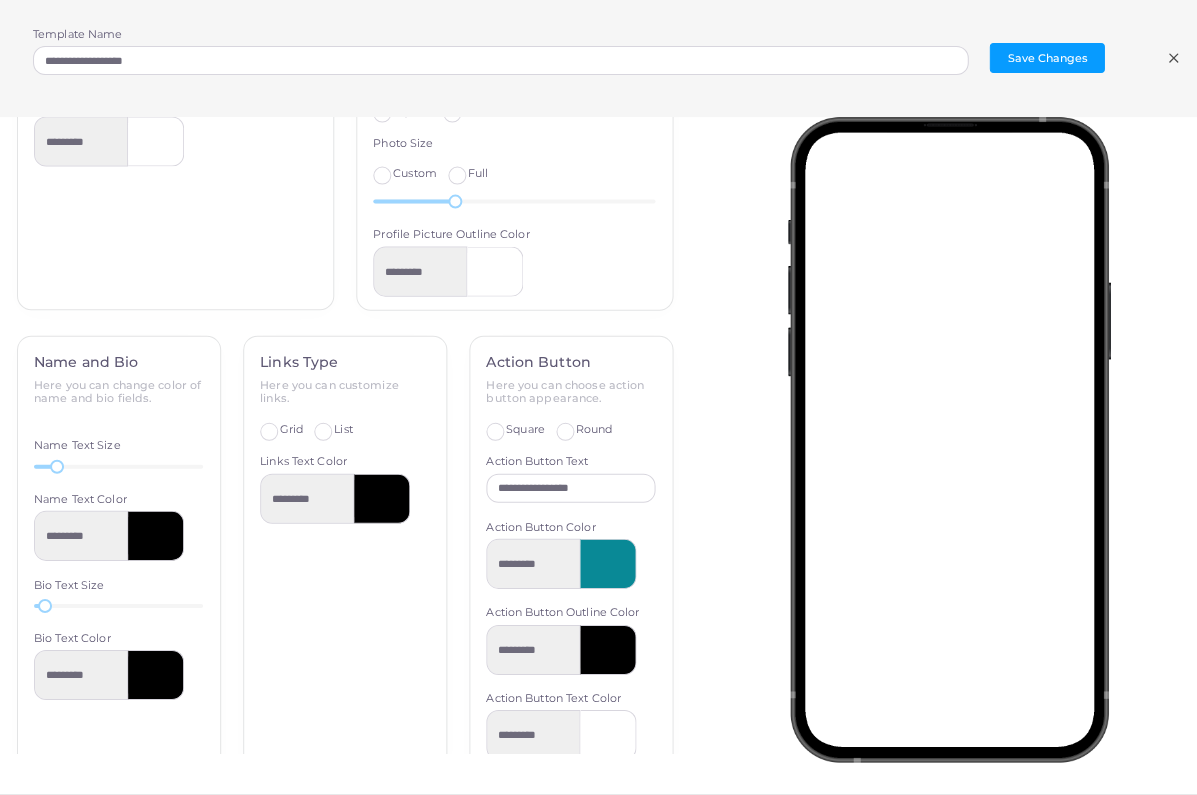 click at bounding box center (608, 650) 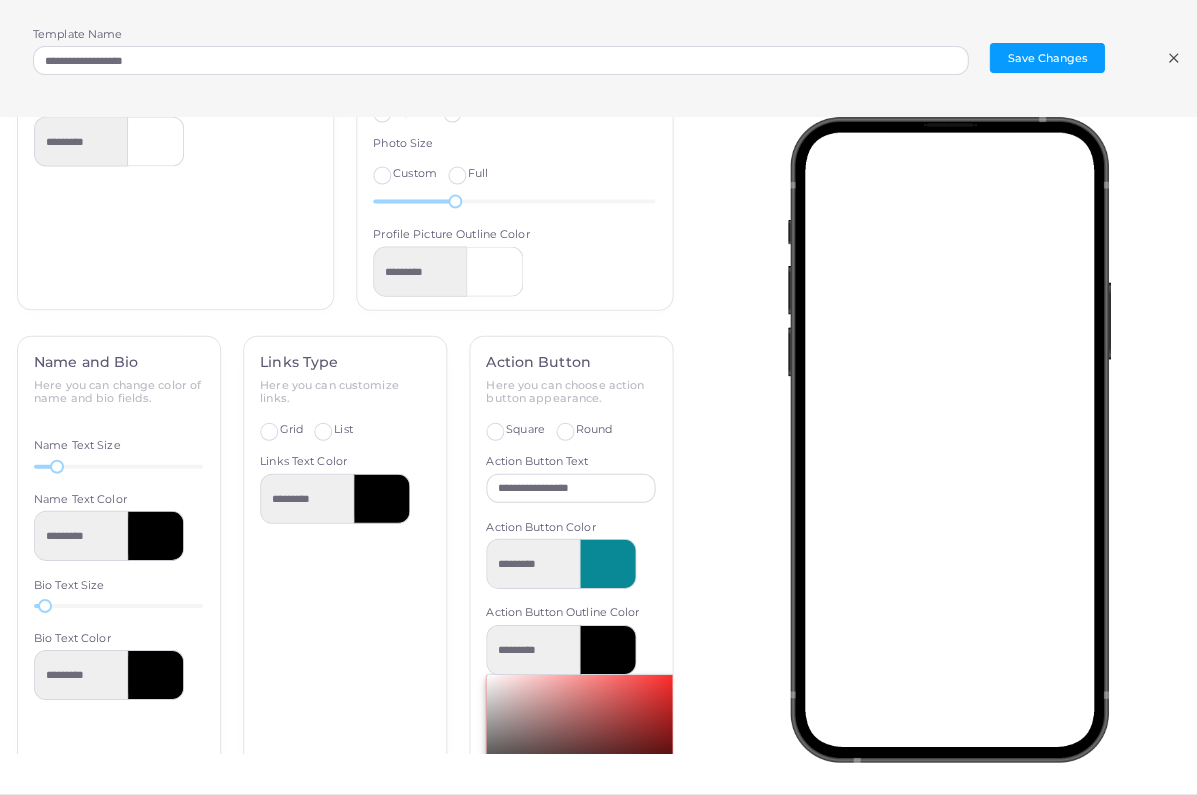 type on "*********" 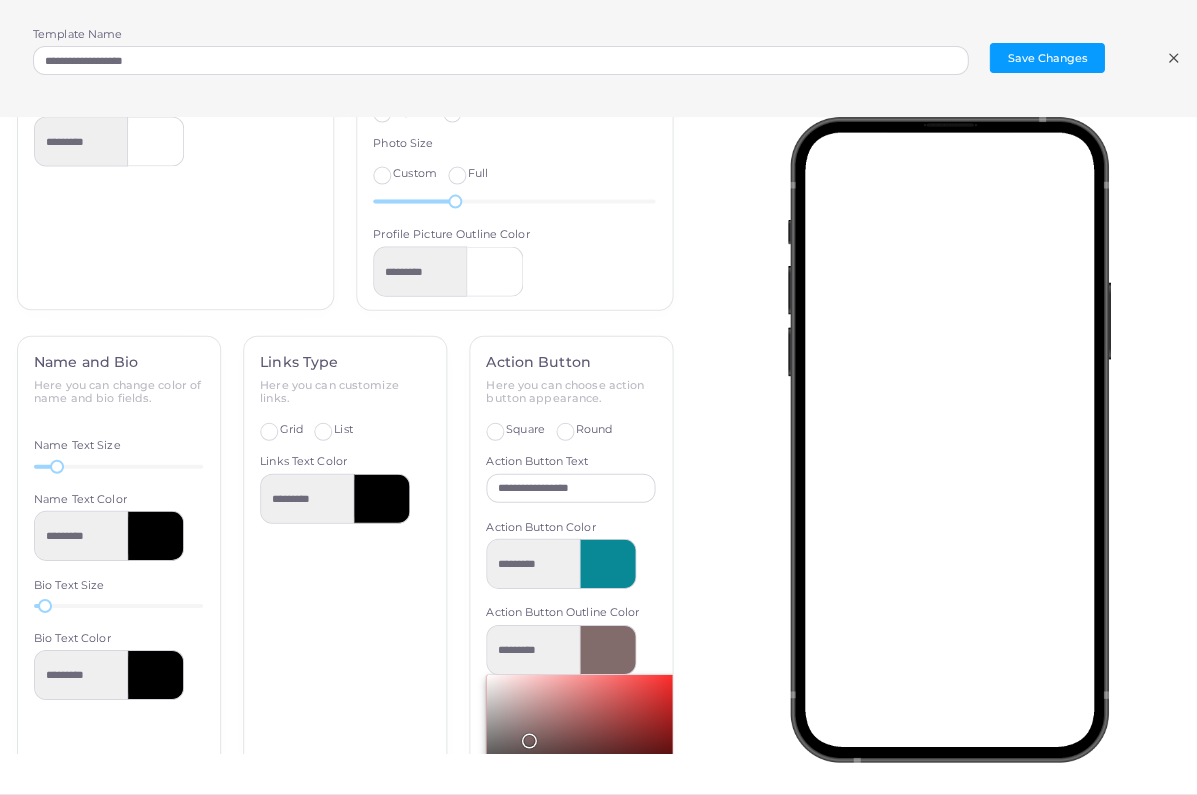 type on "*********" 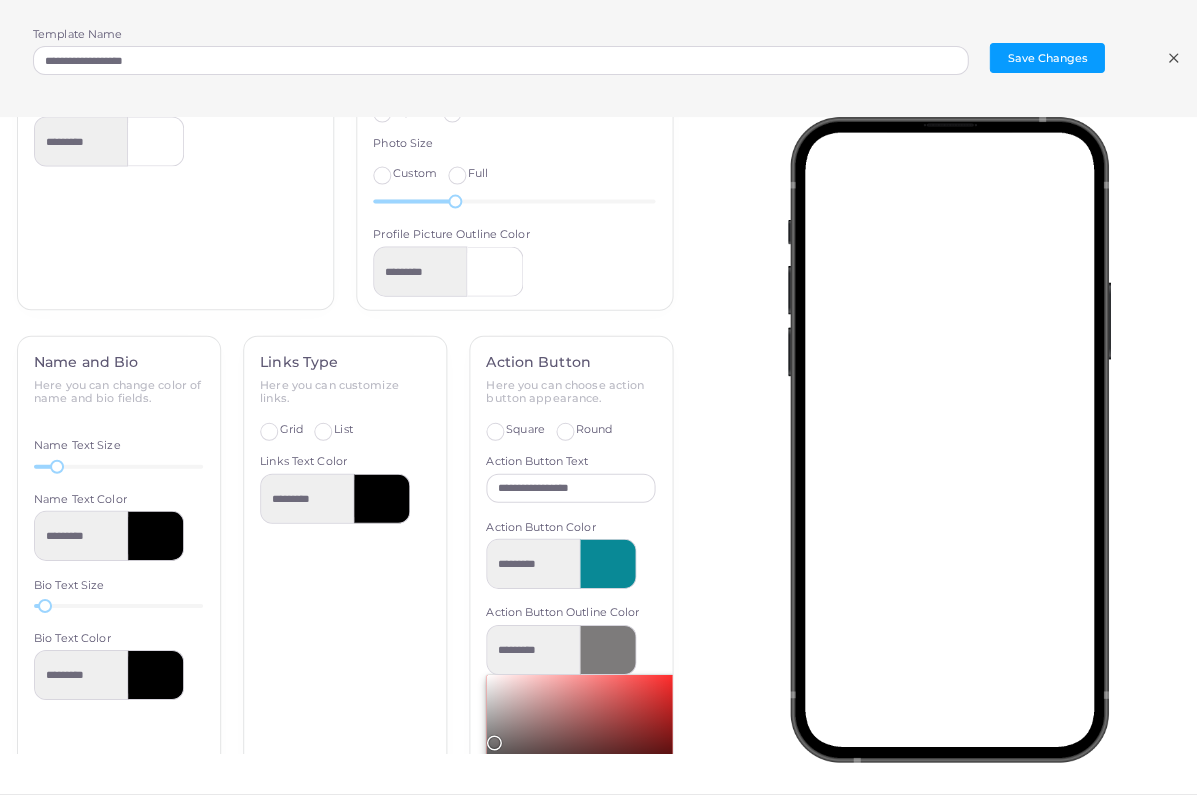 type on "*********" 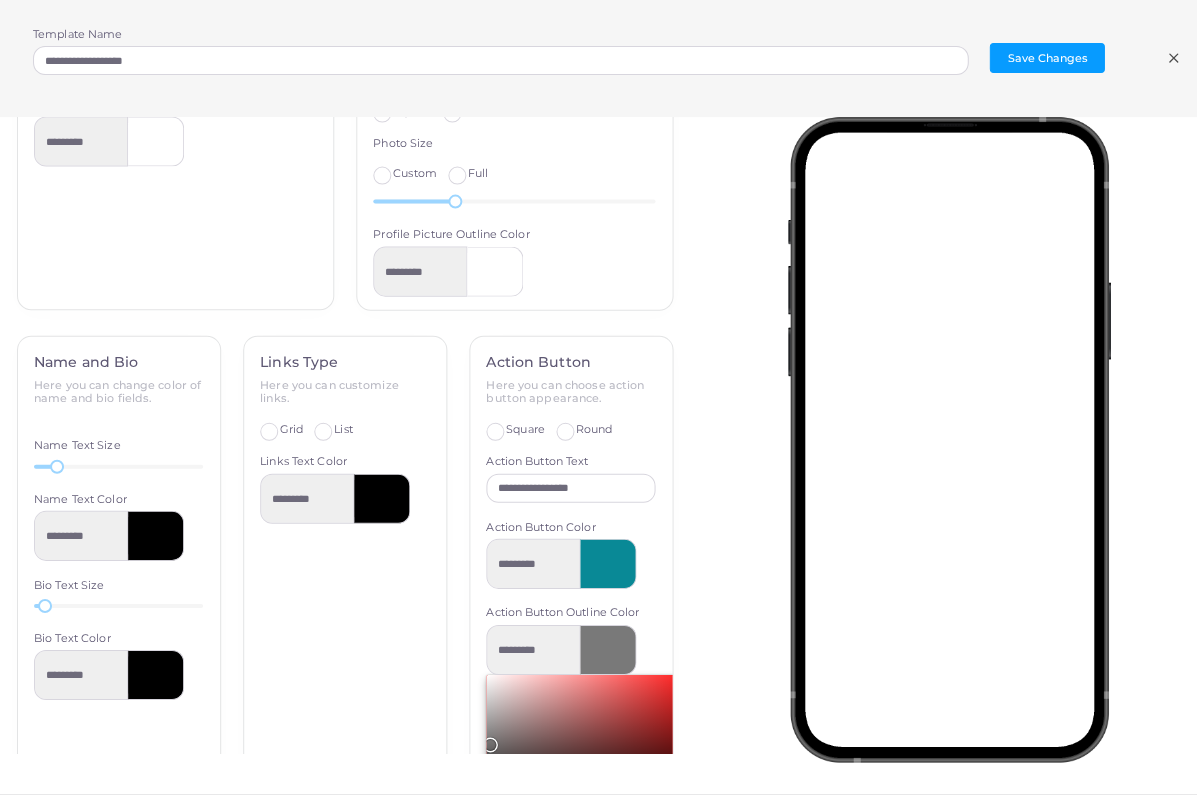 drag, startPoint x: 526, startPoint y: 722, endPoint x: 486, endPoint y: 726, distance: 40.1995 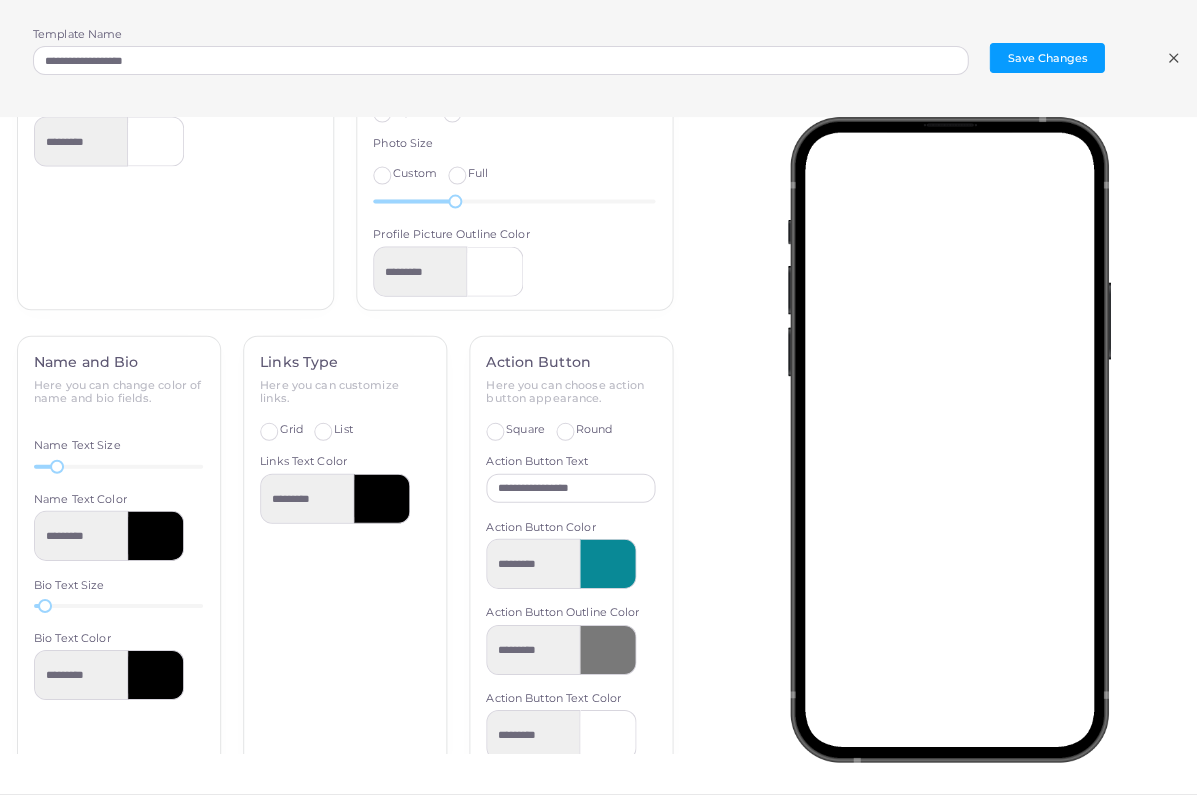 click at bounding box center [608, 650] 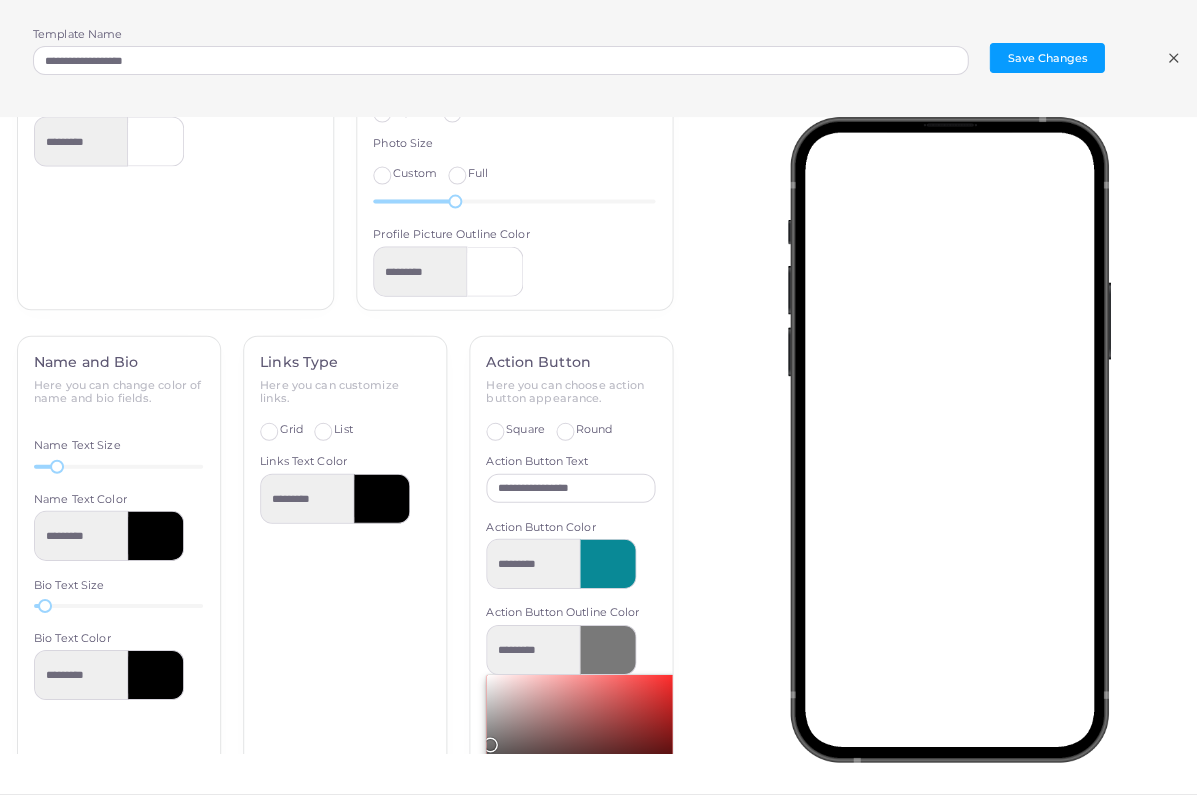 type on "*********" 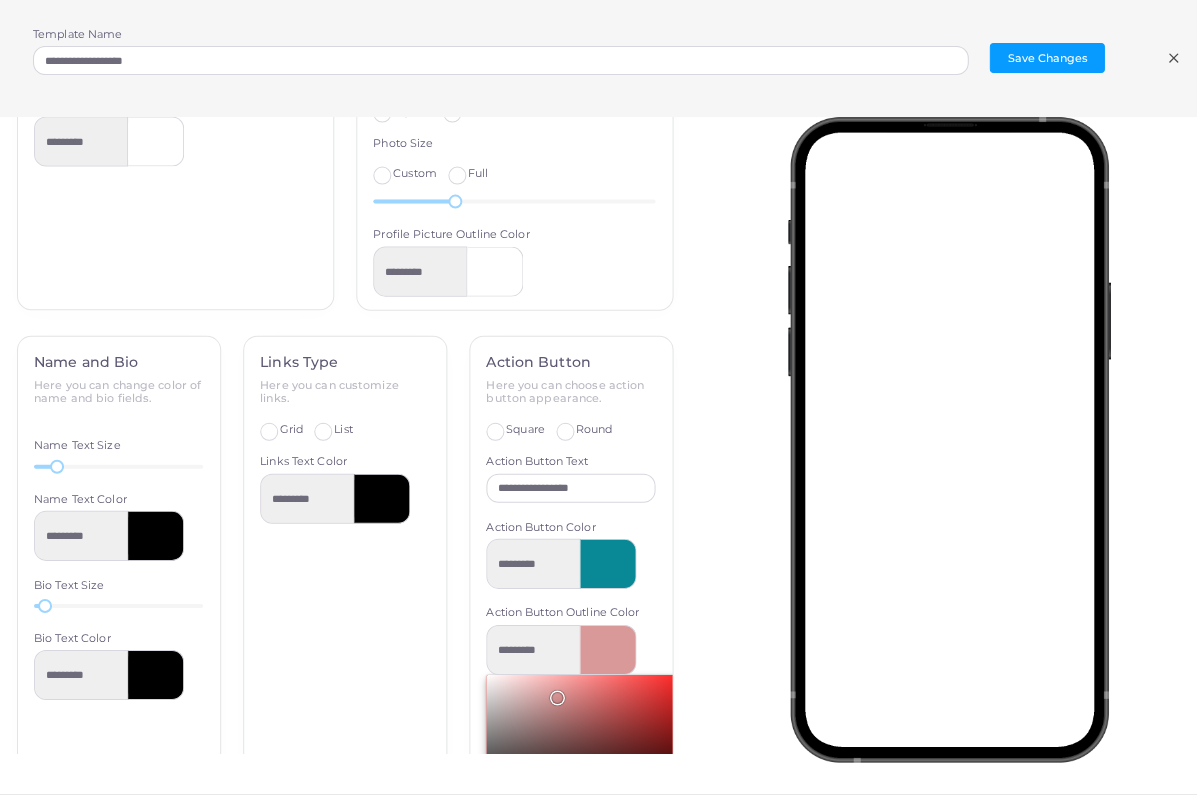 type on "*********" 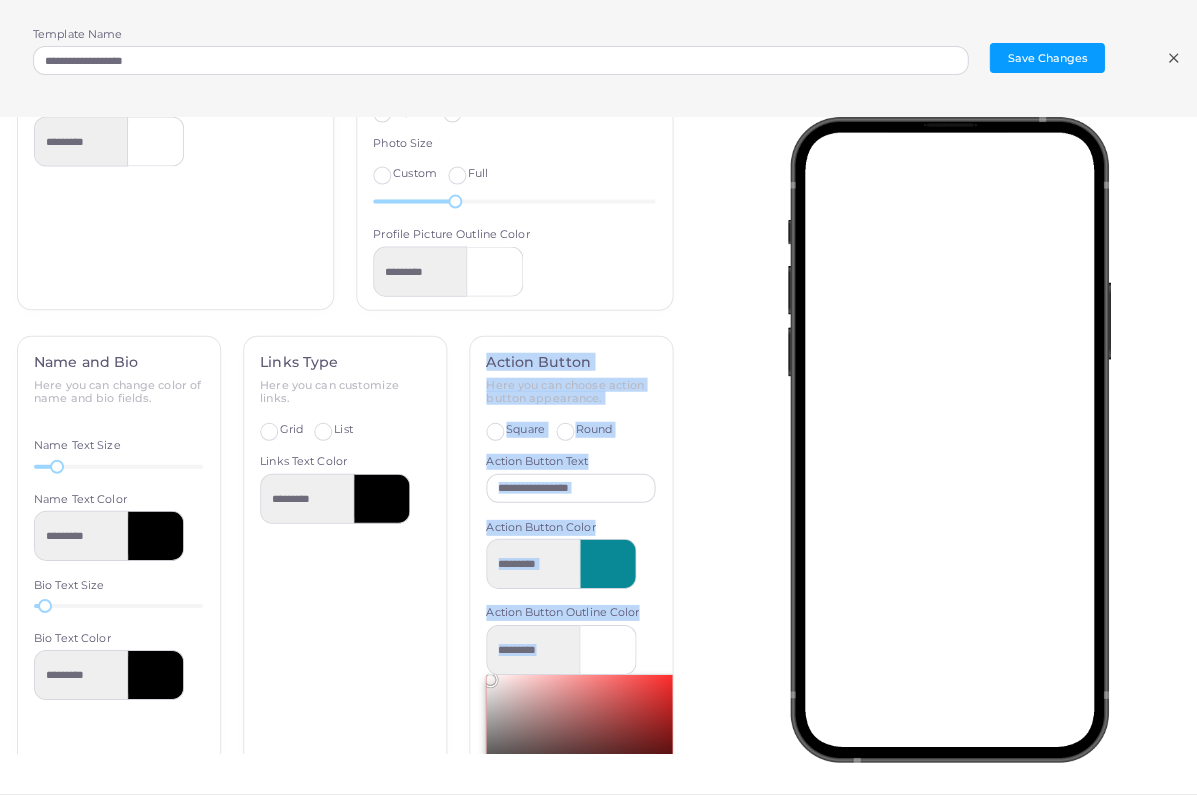 drag, startPoint x: 553, startPoint y: 679, endPoint x: 453, endPoint y: 643, distance: 106.28264 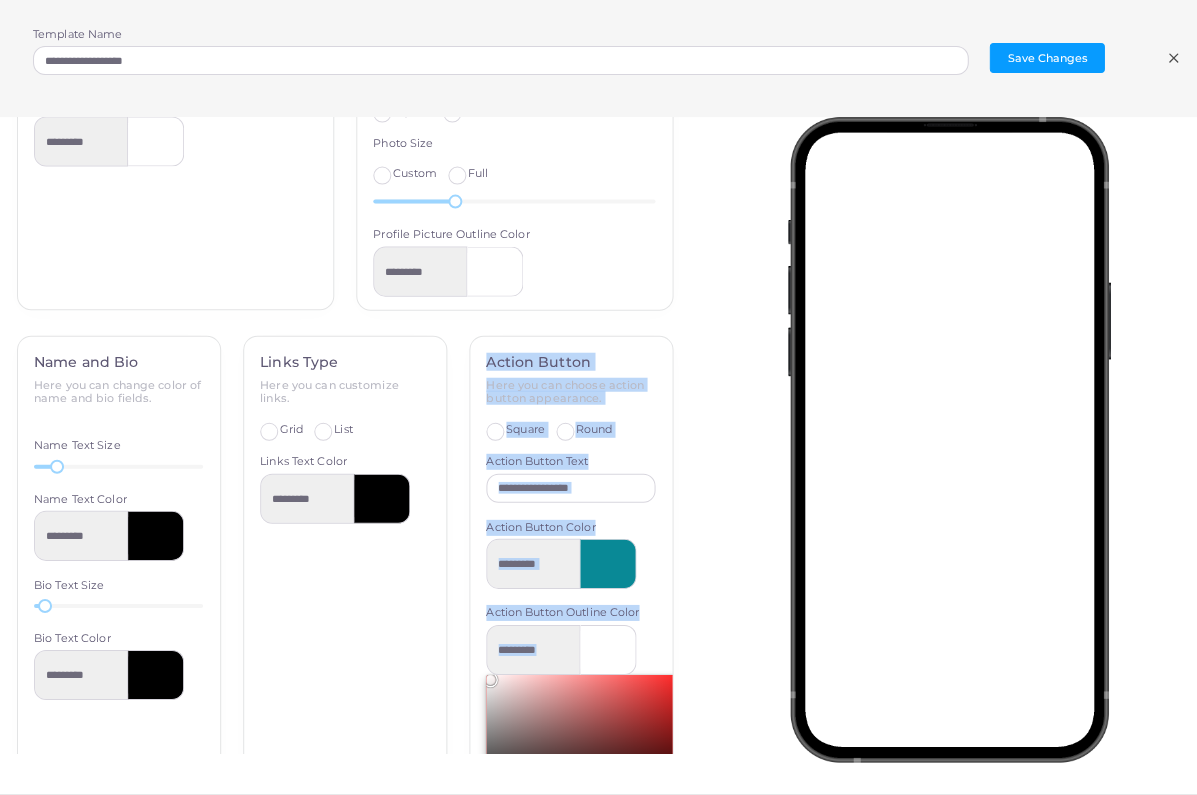 click on "**********" at bounding box center [345, 688] 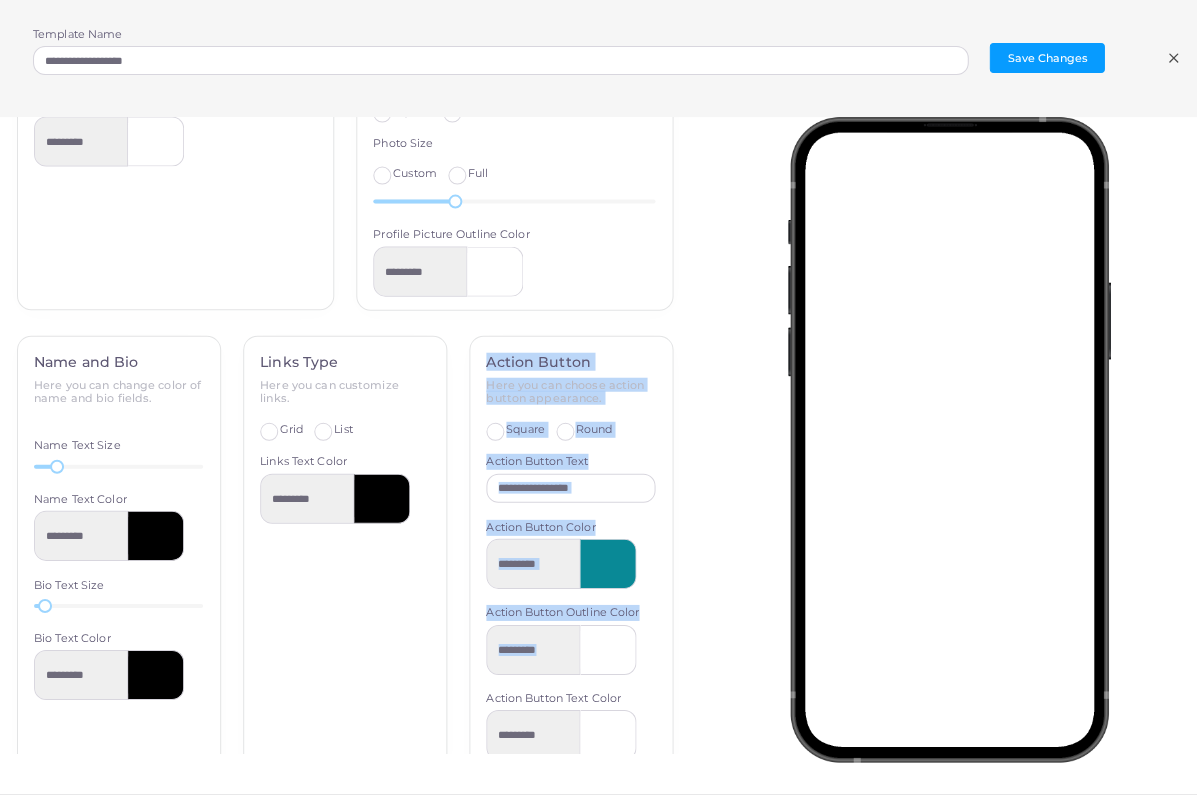 click on "Links Type Here you can customize links. Grid List  Show icons  Links Text Color *********" at bounding box center (345, 555) 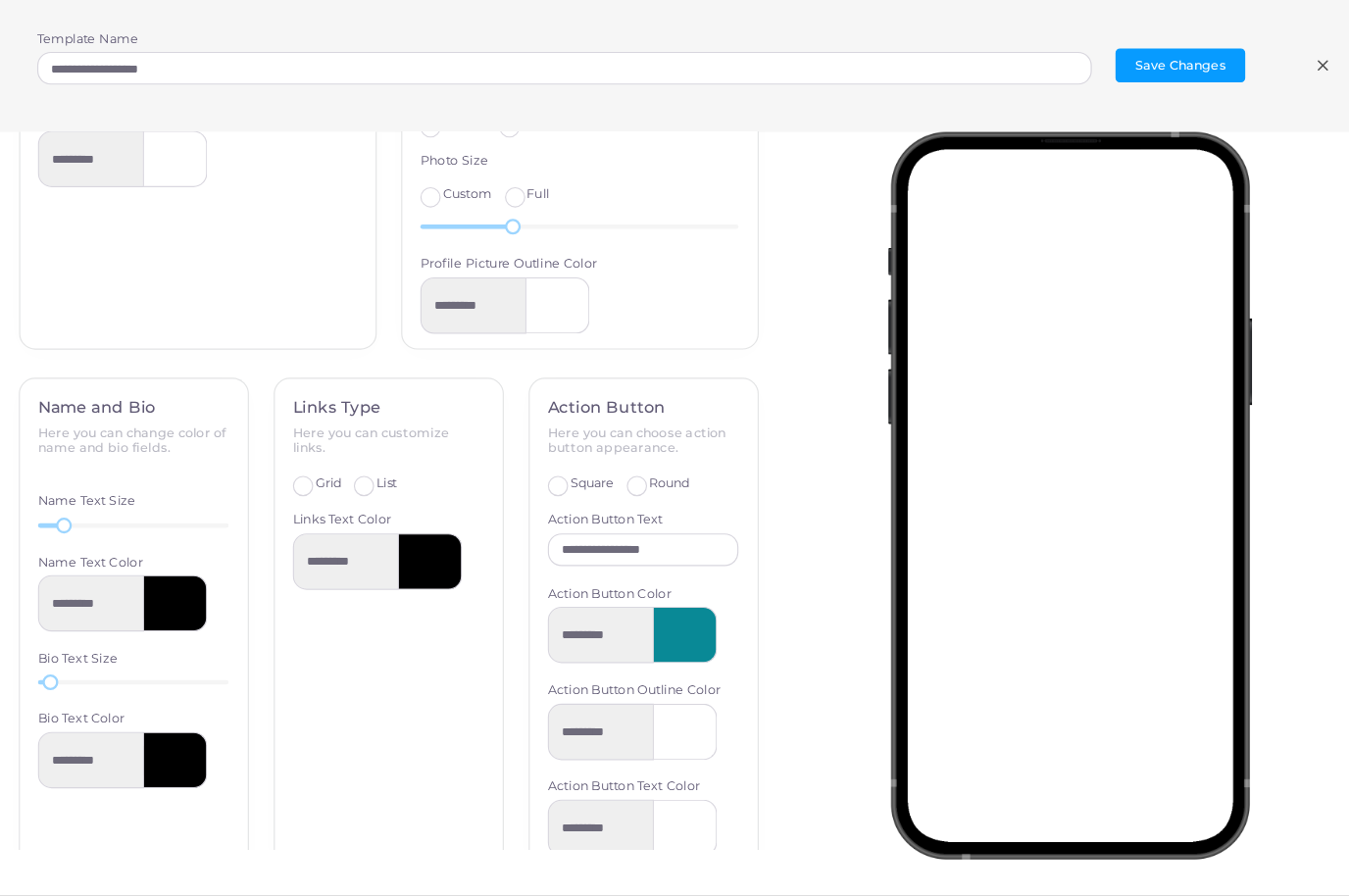 scroll, scrollTop: 241, scrollLeft: 0, axis: vertical 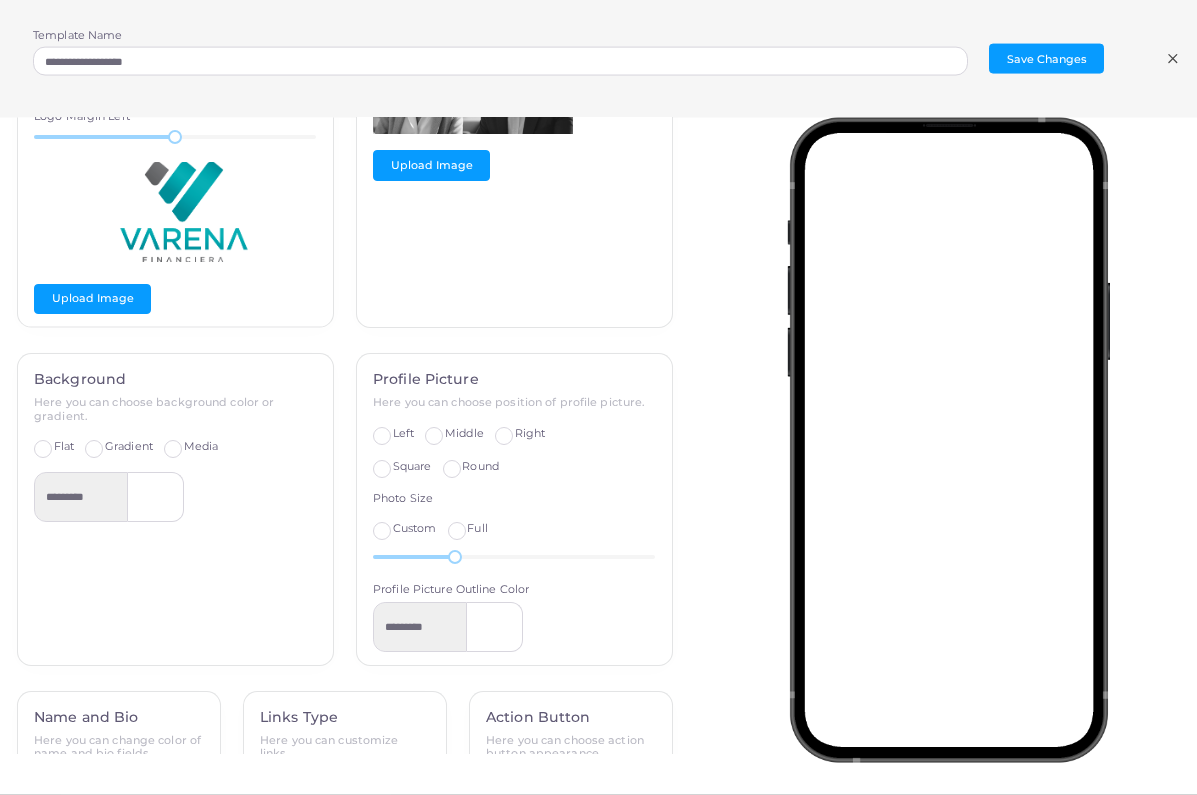 click at bounding box center (954, 436) 